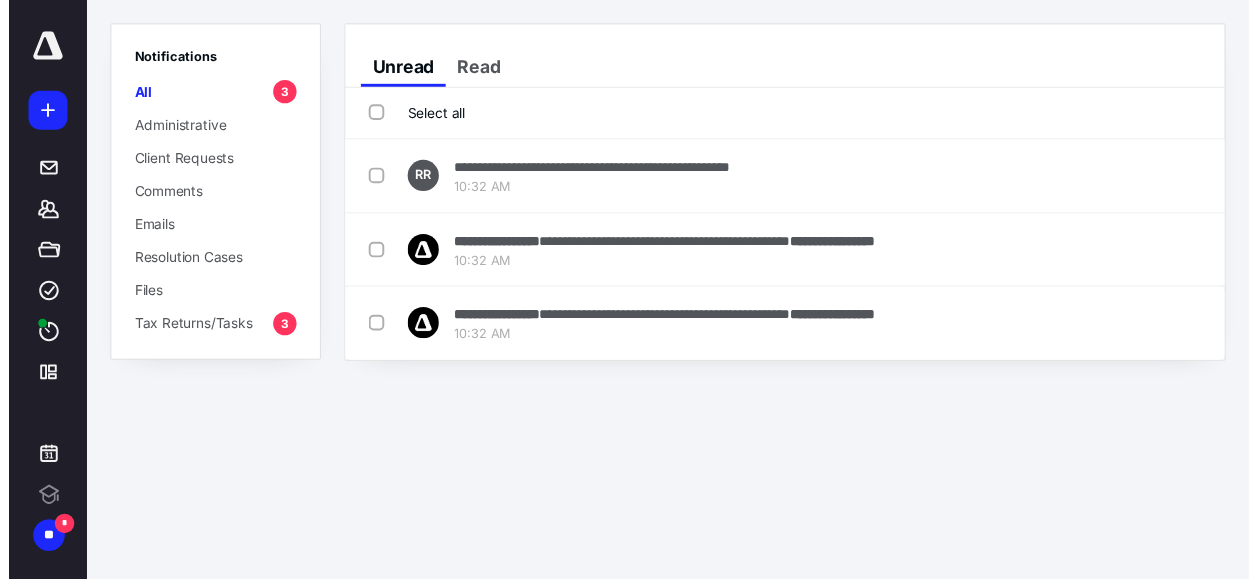 scroll, scrollTop: 0, scrollLeft: 0, axis: both 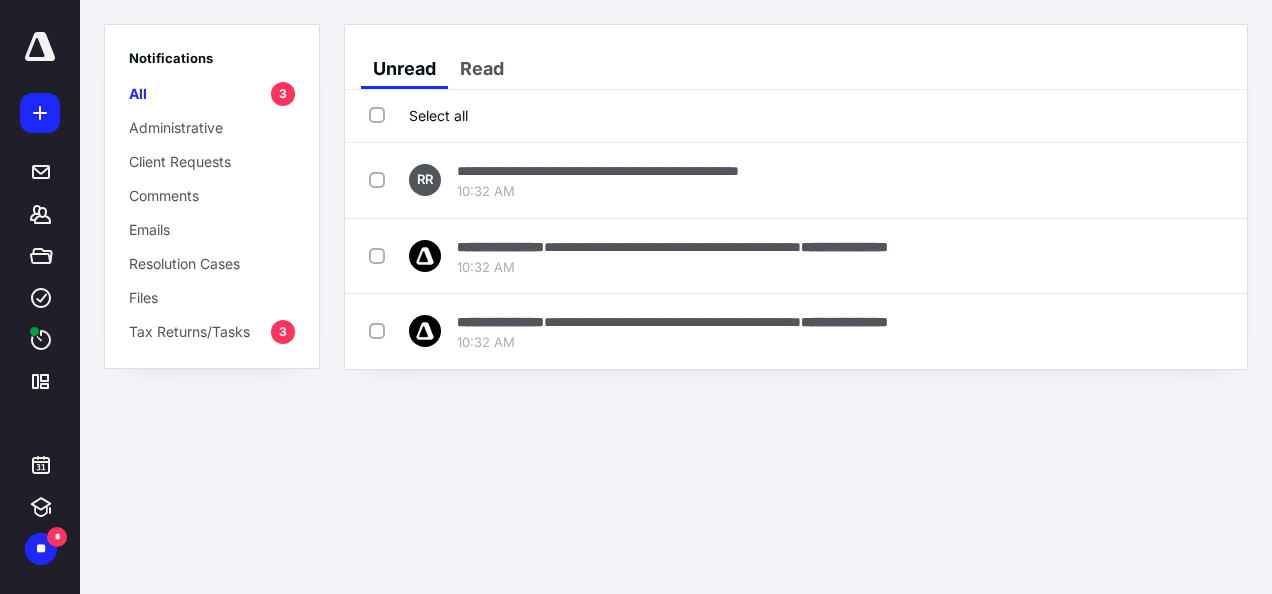 click on "Select all" at bounding box center (418, 115) 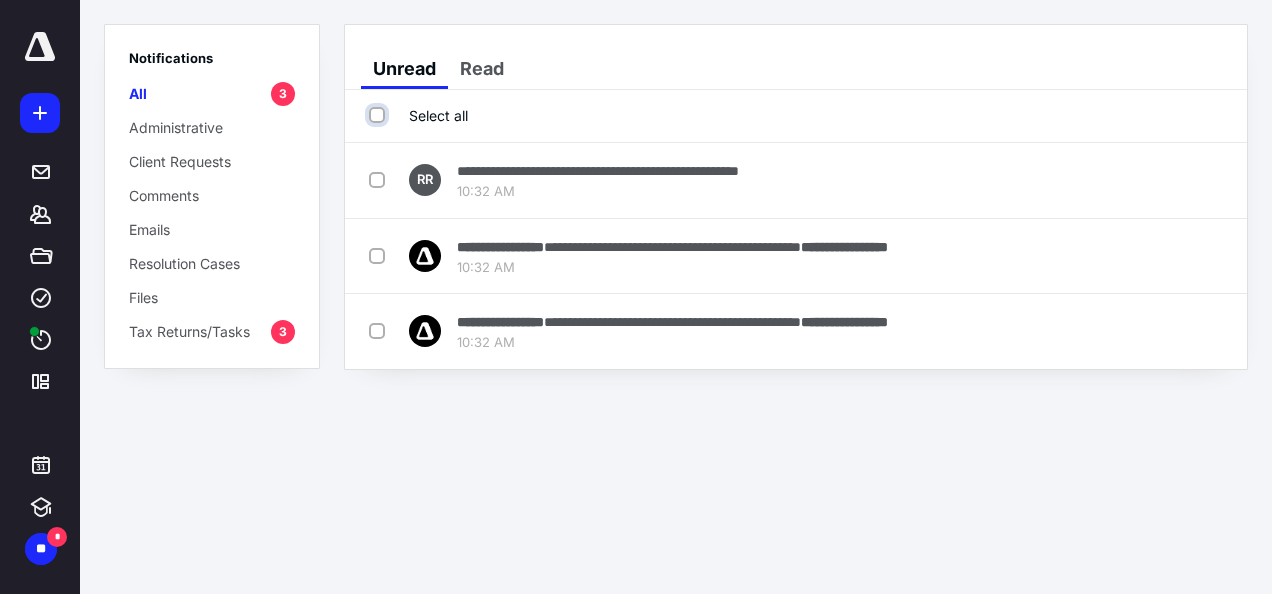 click on "Select all" at bounding box center [379, 115] 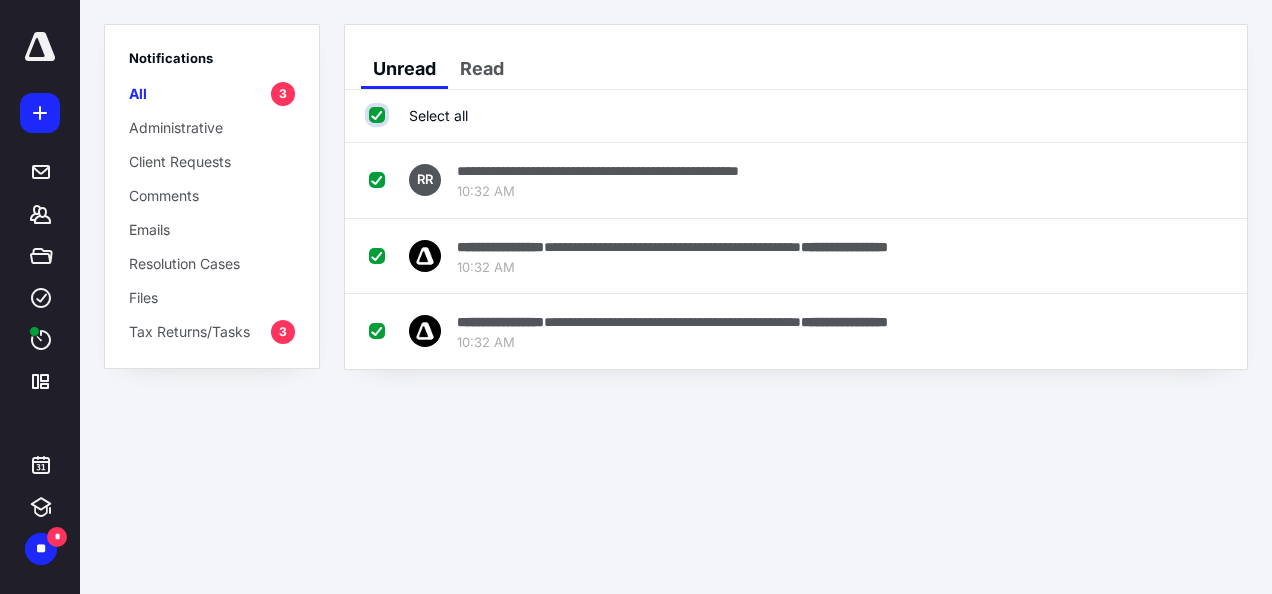 checkbox on "true" 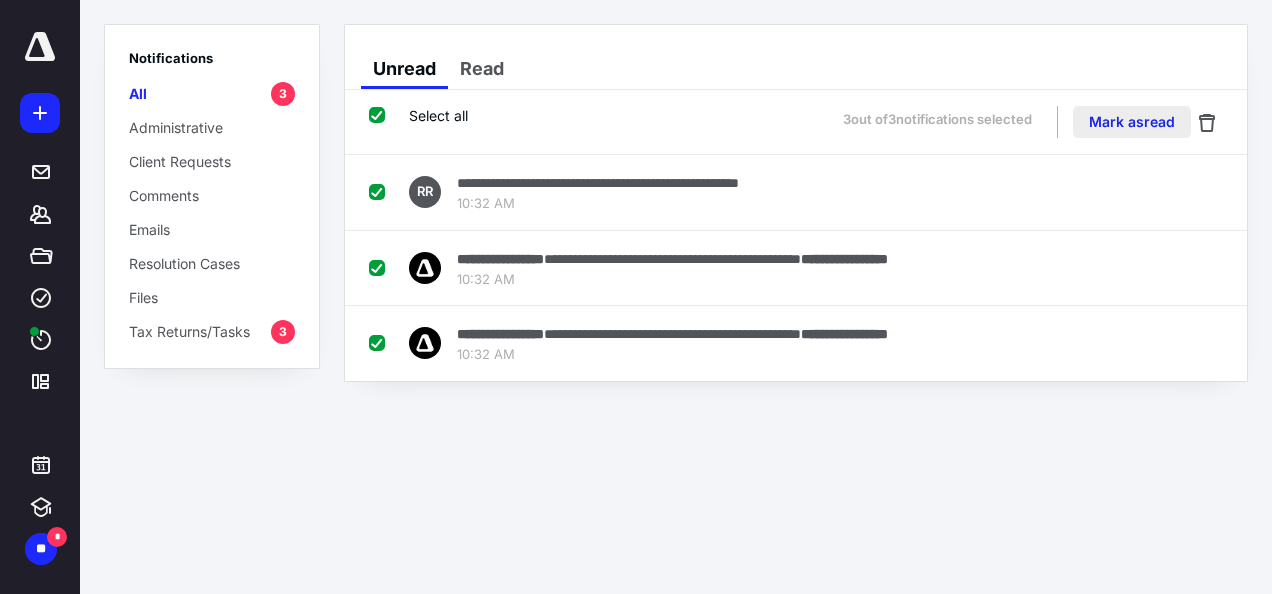 click on "Mark as  read" at bounding box center [1132, 122] 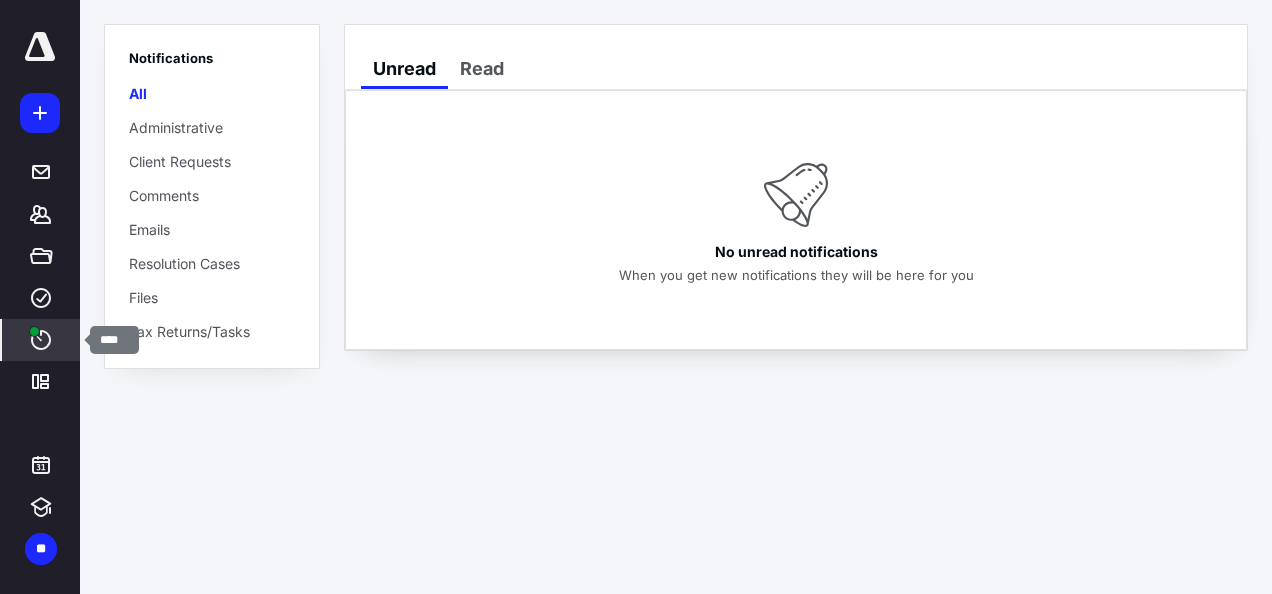 click on "****" at bounding box center [41, 340] 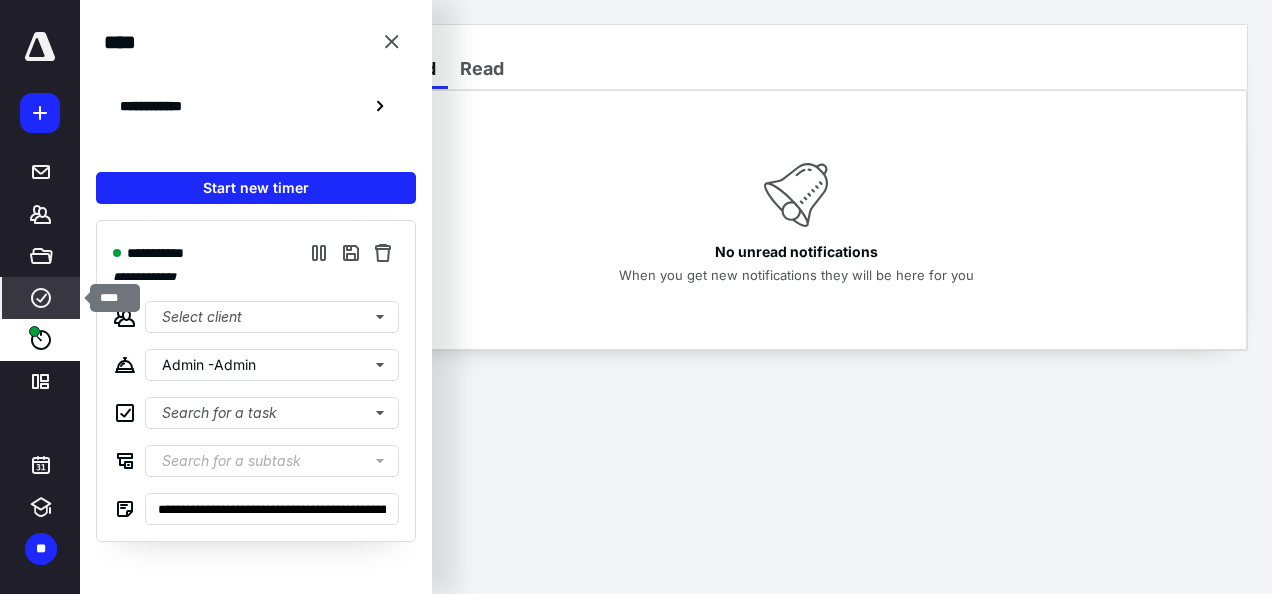click 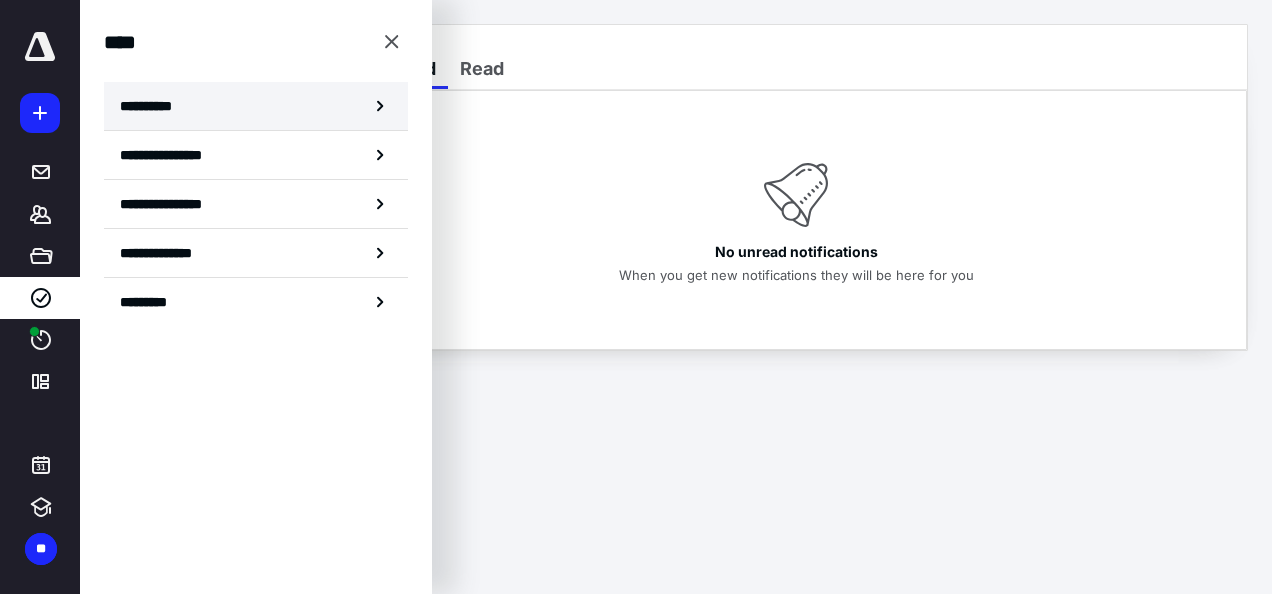click on "**********" at bounding box center [256, 106] 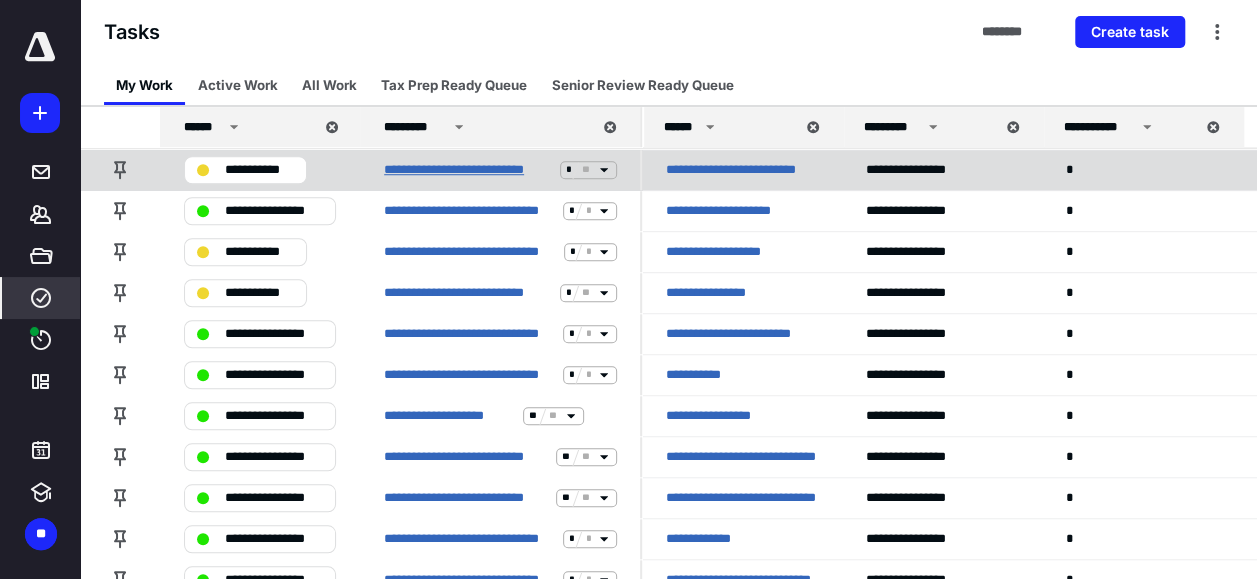 scroll, scrollTop: 896, scrollLeft: 0, axis: vertical 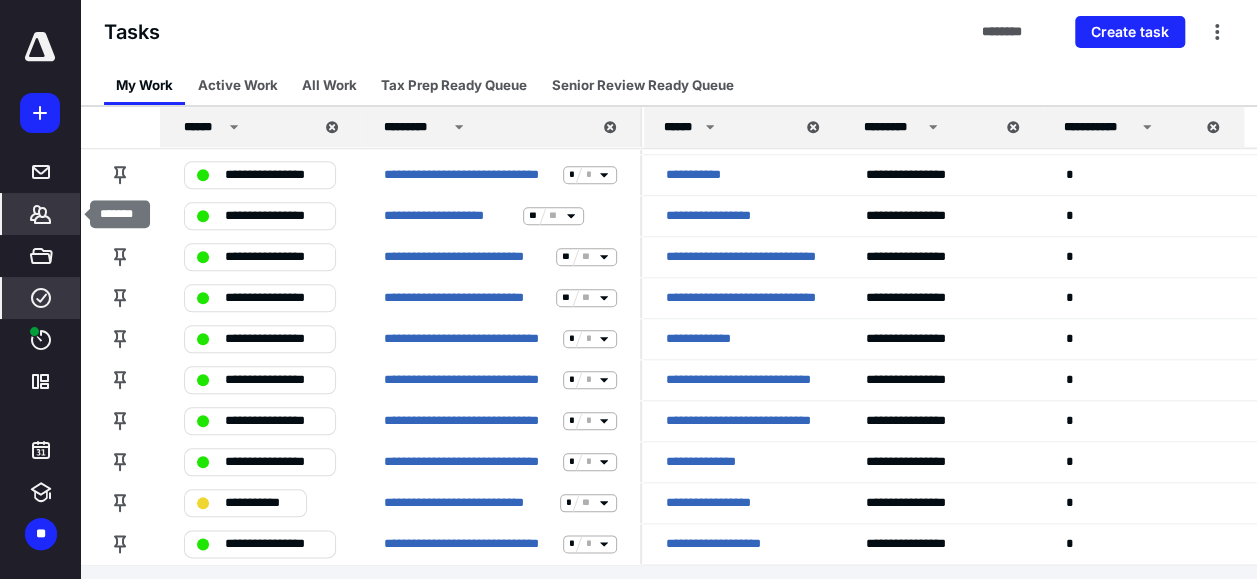 drag, startPoint x: 44, startPoint y: 206, endPoint x: 56, endPoint y: 208, distance: 12.165525 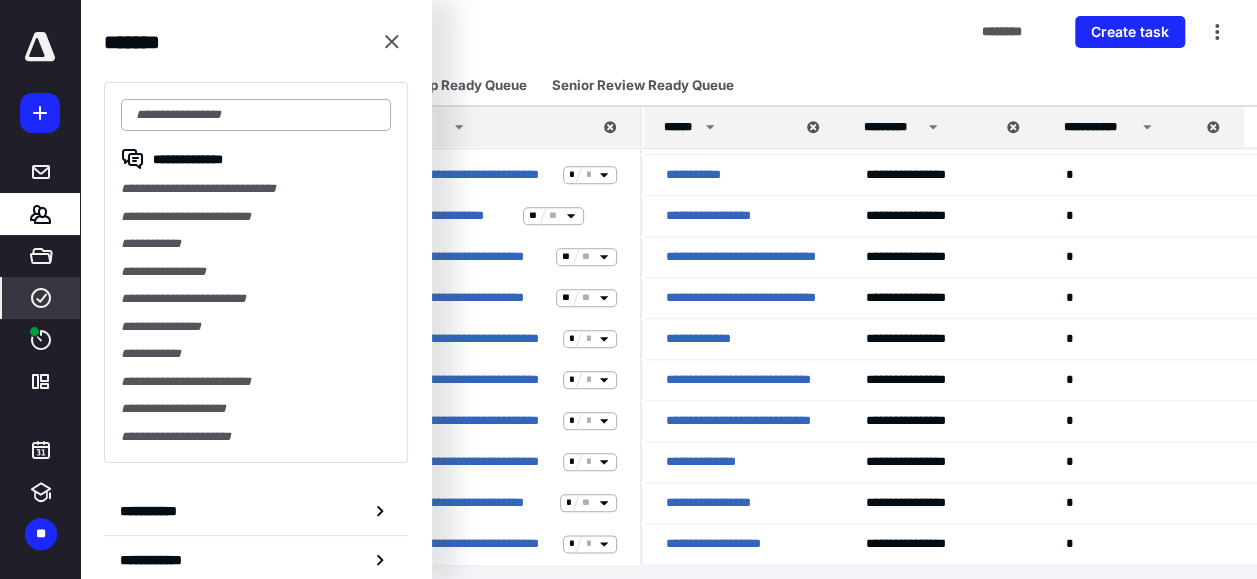 click at bounding box center (256, 115) 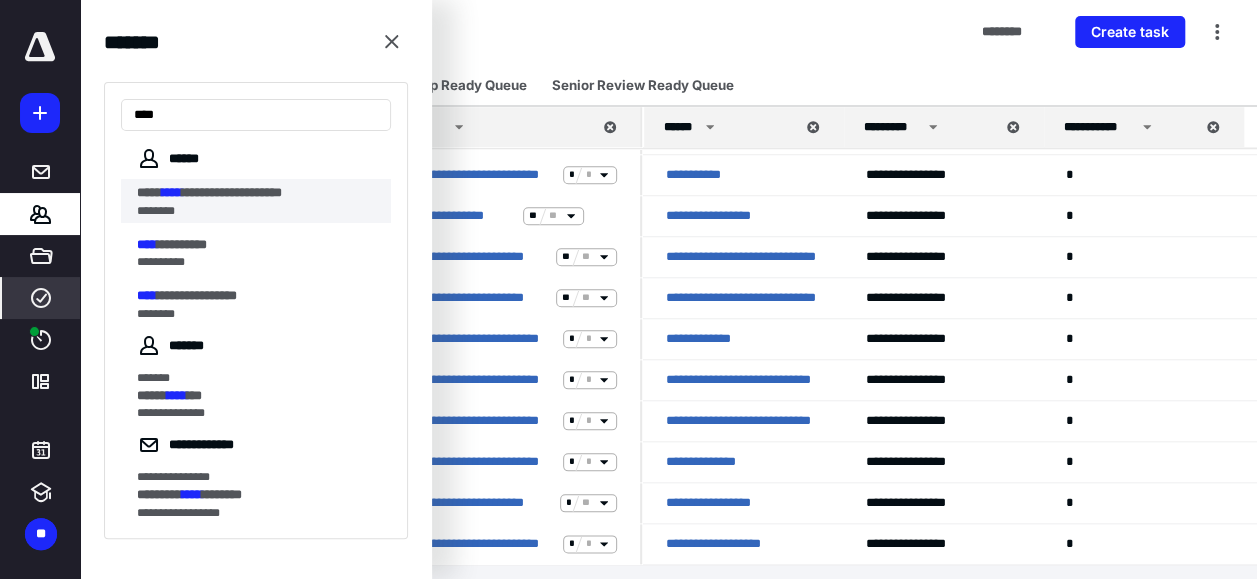 type on "****" 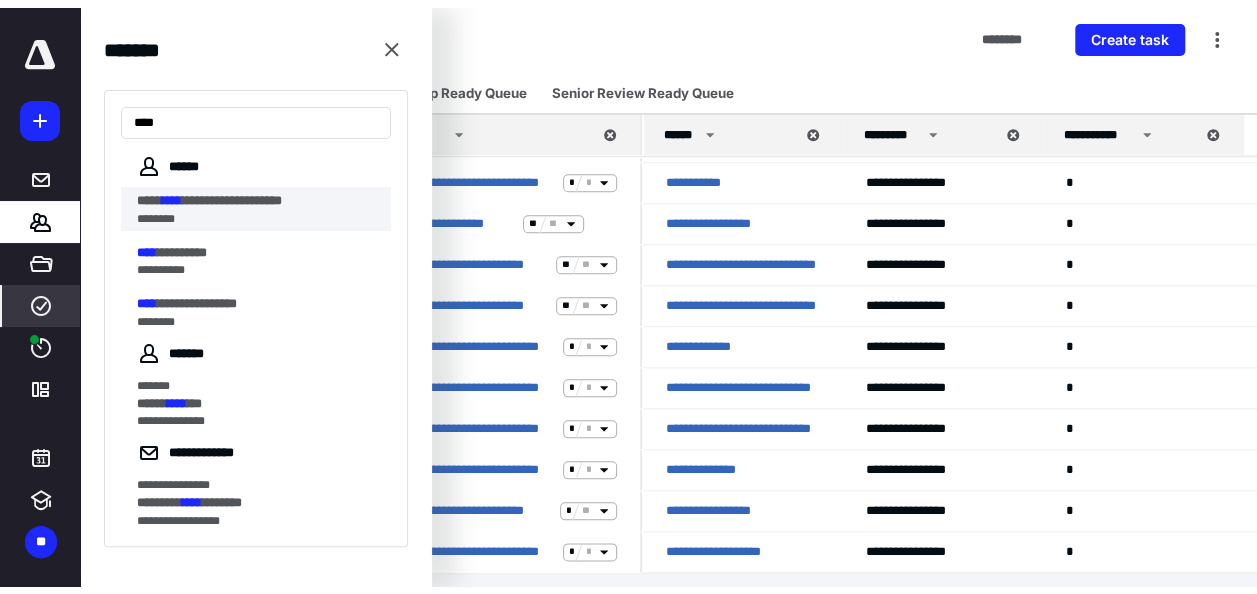 scroll, scrollTop: 0, scrollLeft: 0, axis: both 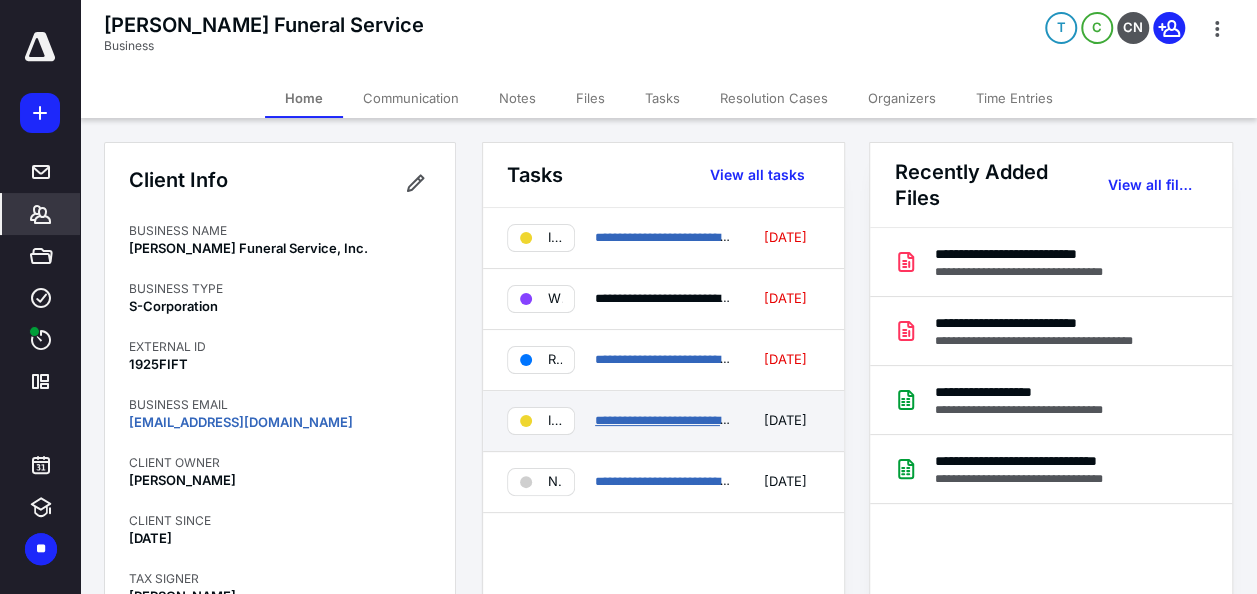 click on "**********" at bounding box center (672, 420) 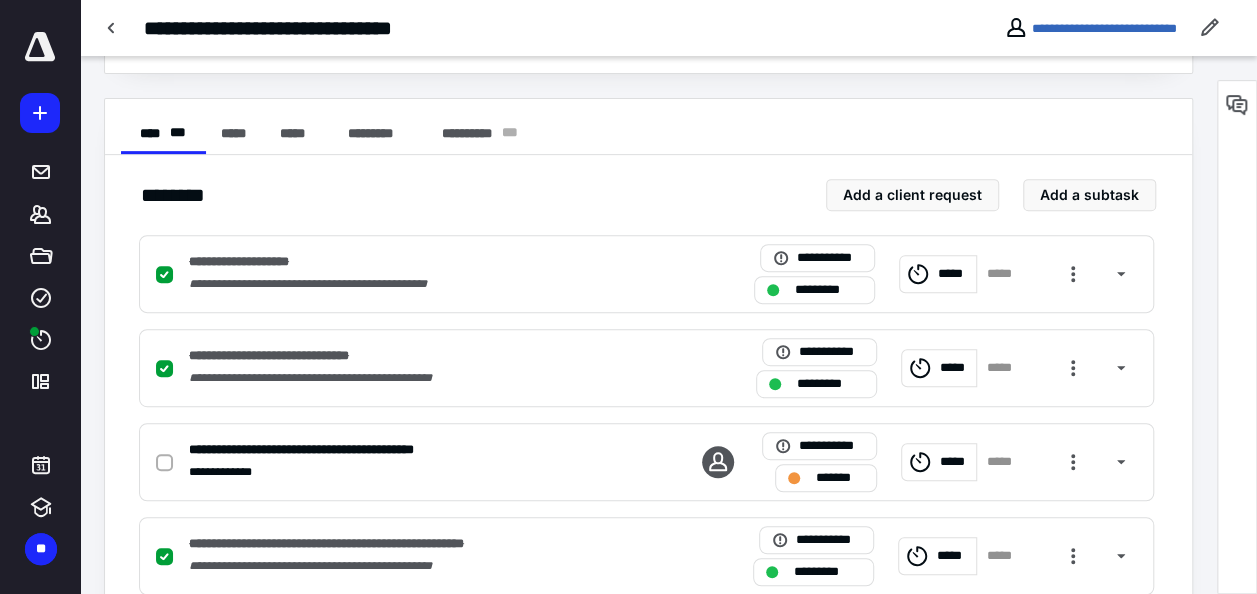 scroll, scrollTop: 300, scrollLeft: 0, axis: vertical 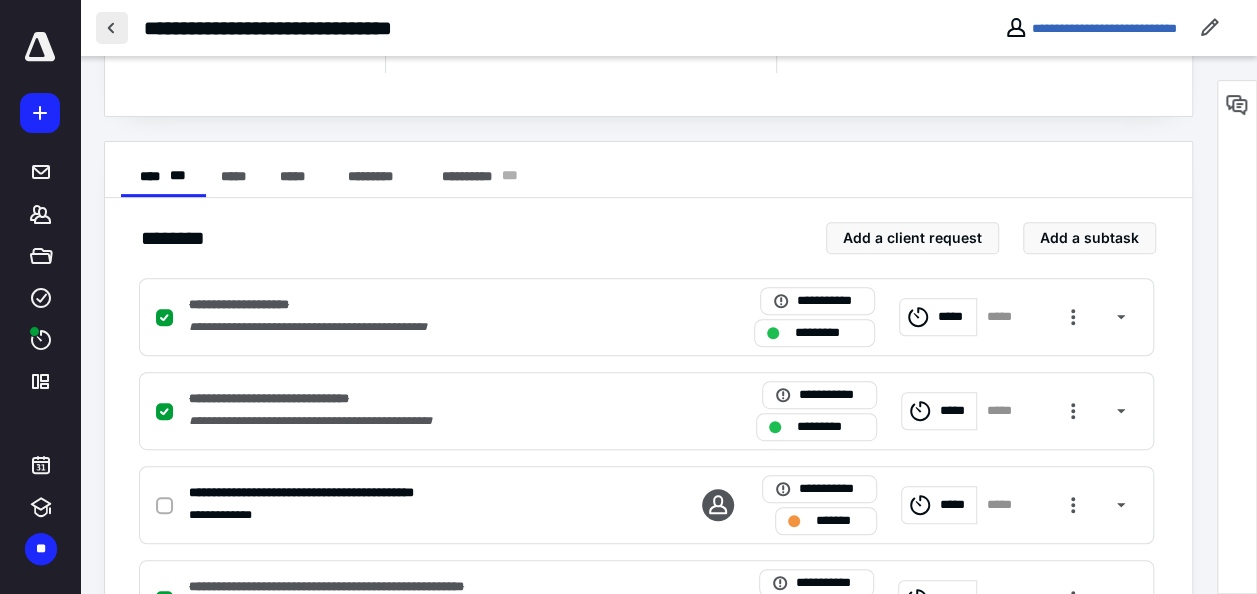 click at bounding box center (112, 28) 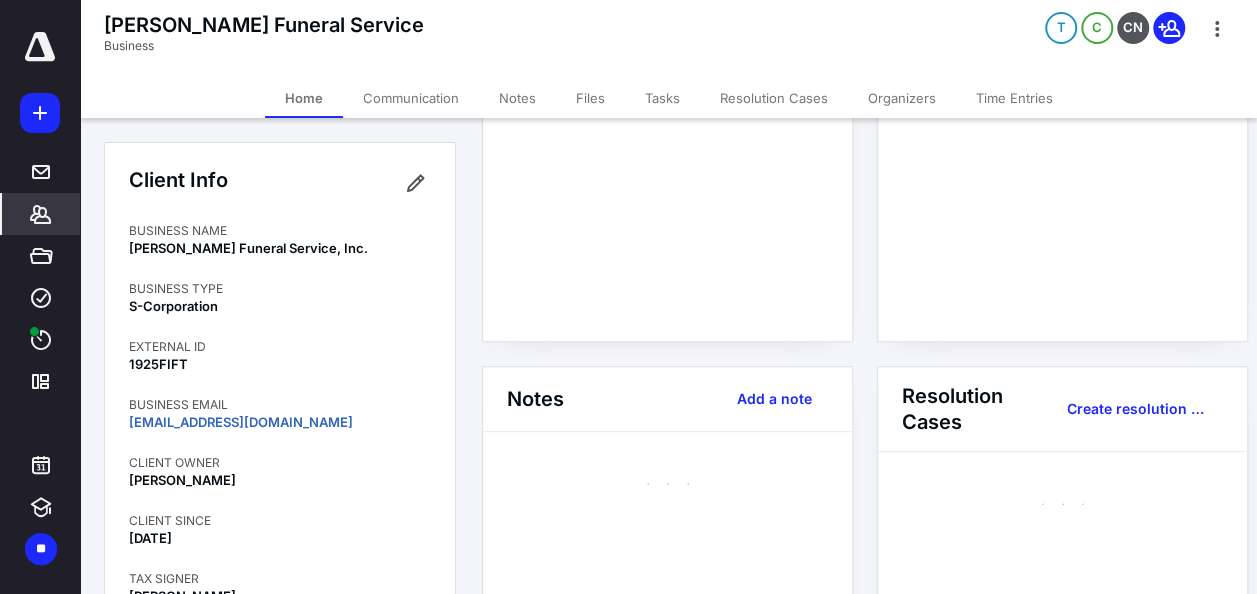 scroll, scrollTop: 0, scrollLeft: 0, axis: both 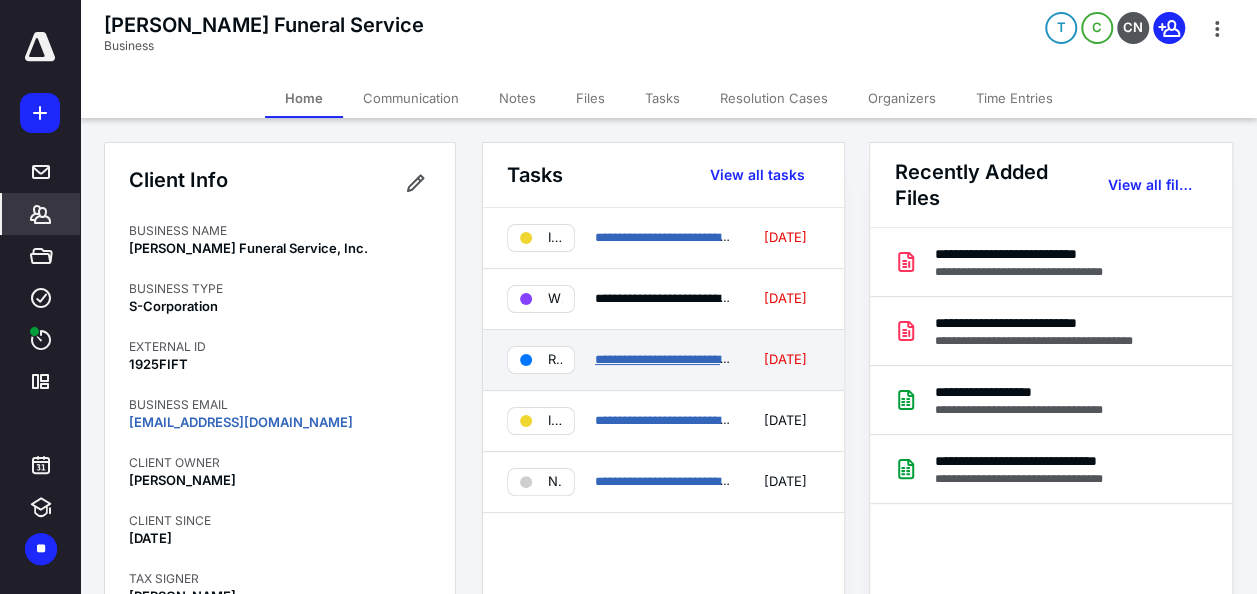 click on "**********" at bounding box center (670, 359) 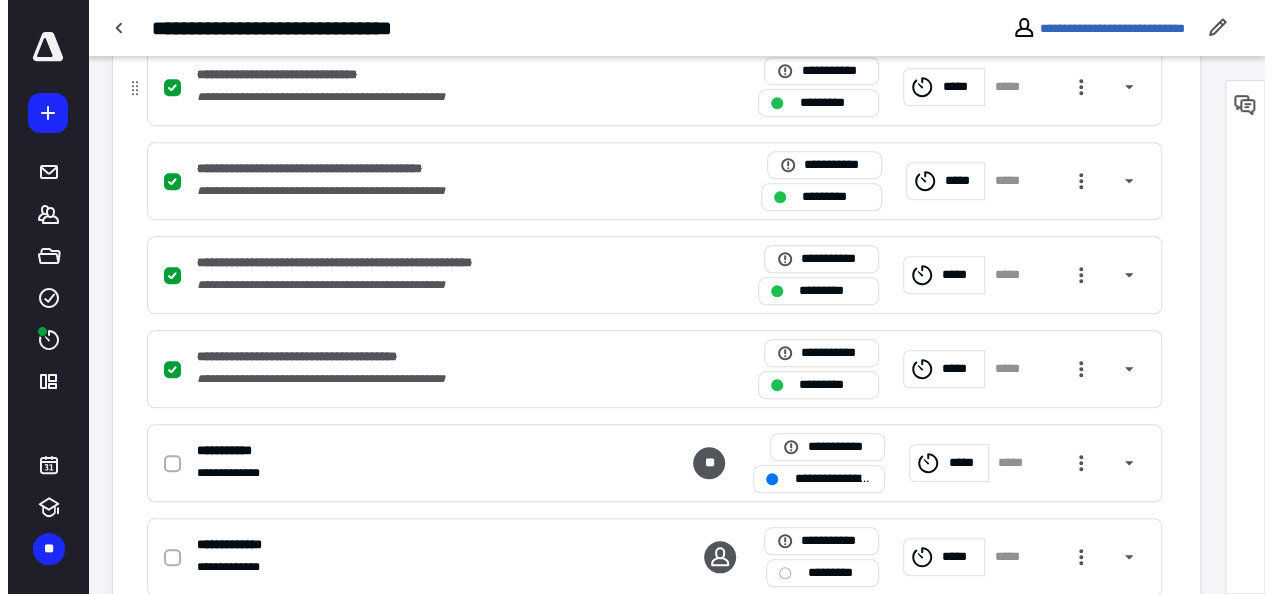 scroll, scrollTop: 800, scrollLeft: 0, axis: vertical 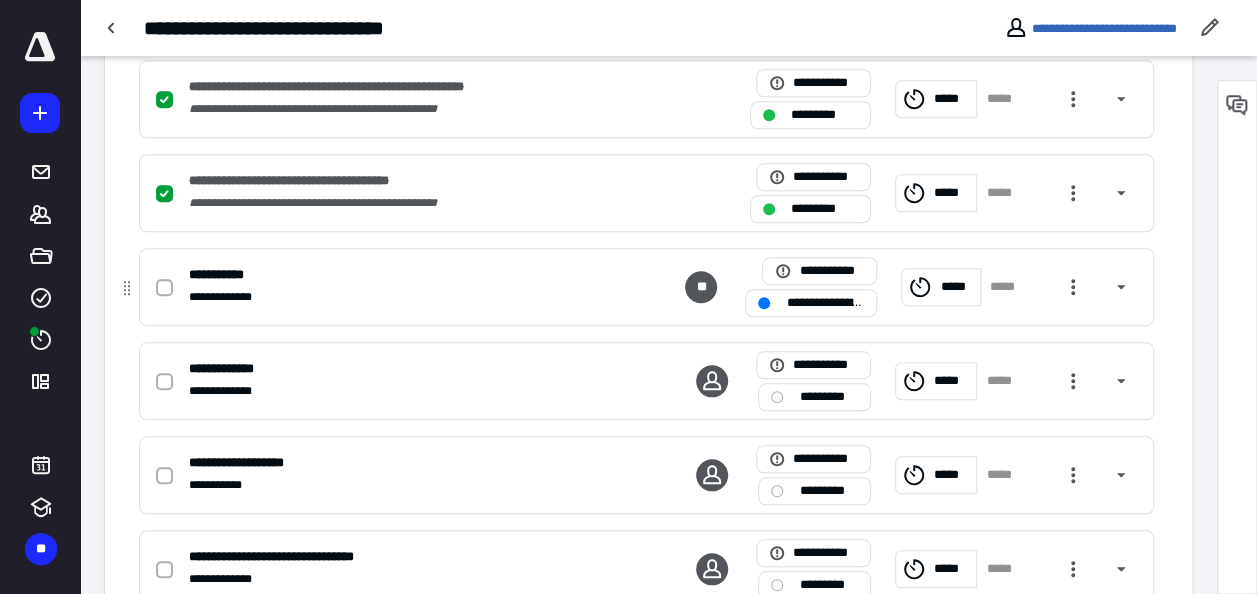 click at bounding box center [164, 288] 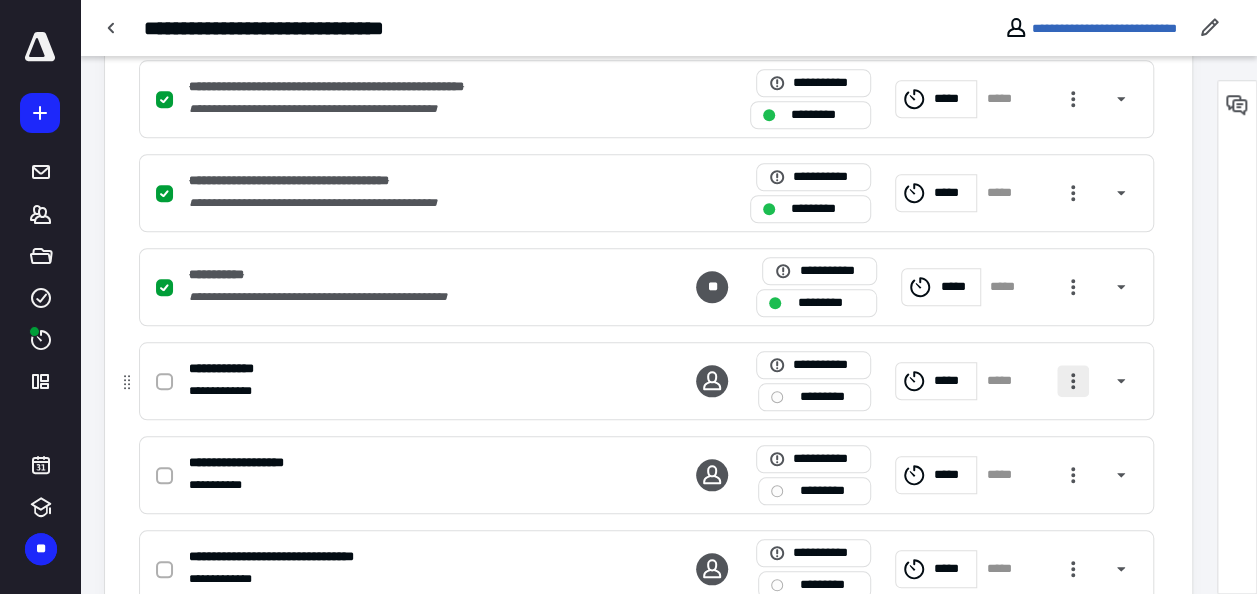 click at bounding box center [1073, 381] 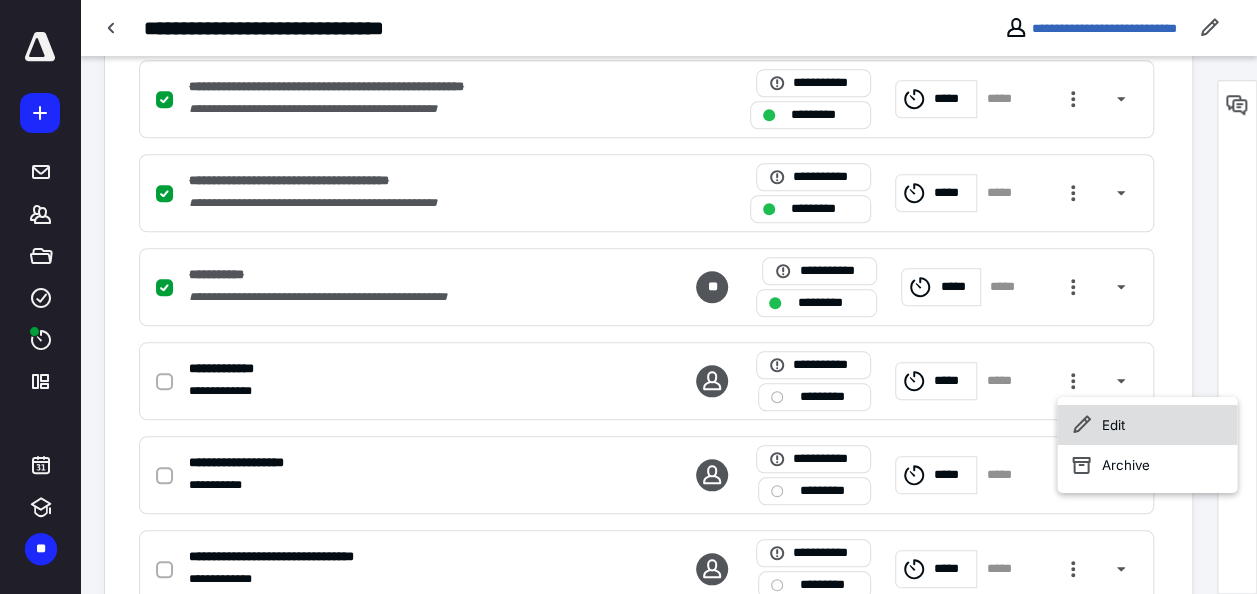 click on "Edit" at bounding box center (1147, 425) 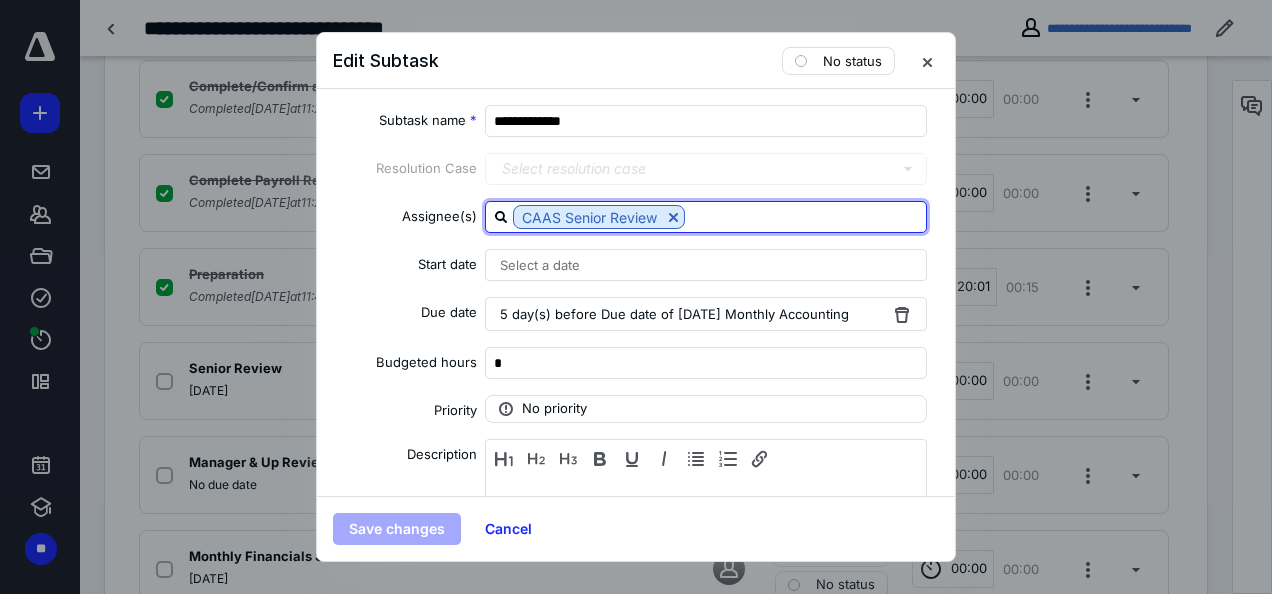 click at bounding box center (805, 216) 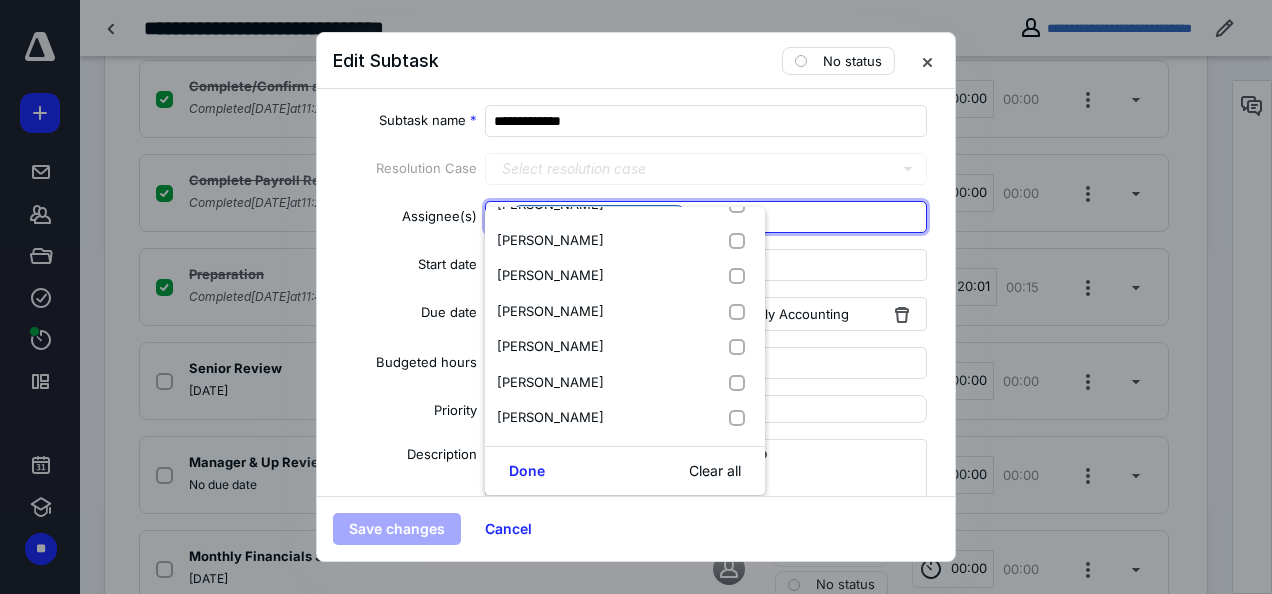 scroll, scrollTop: 1200, scrollLeft: 0, axis: vertical 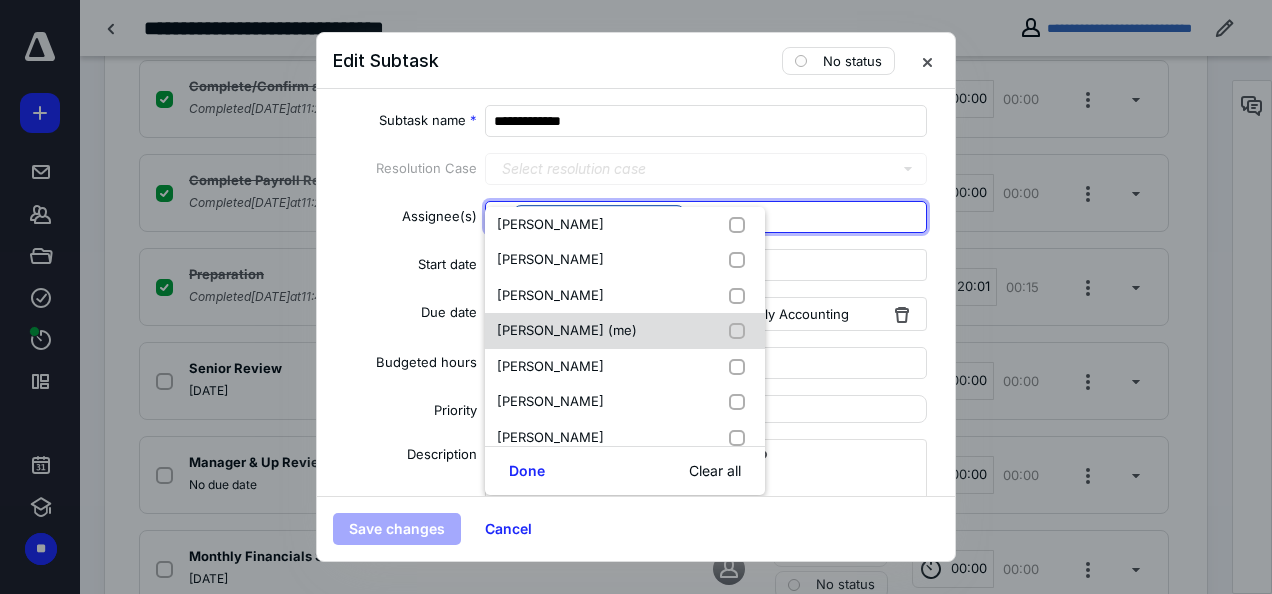 click on "Melissa Tocco (me)" at bounding box center [567, 330] 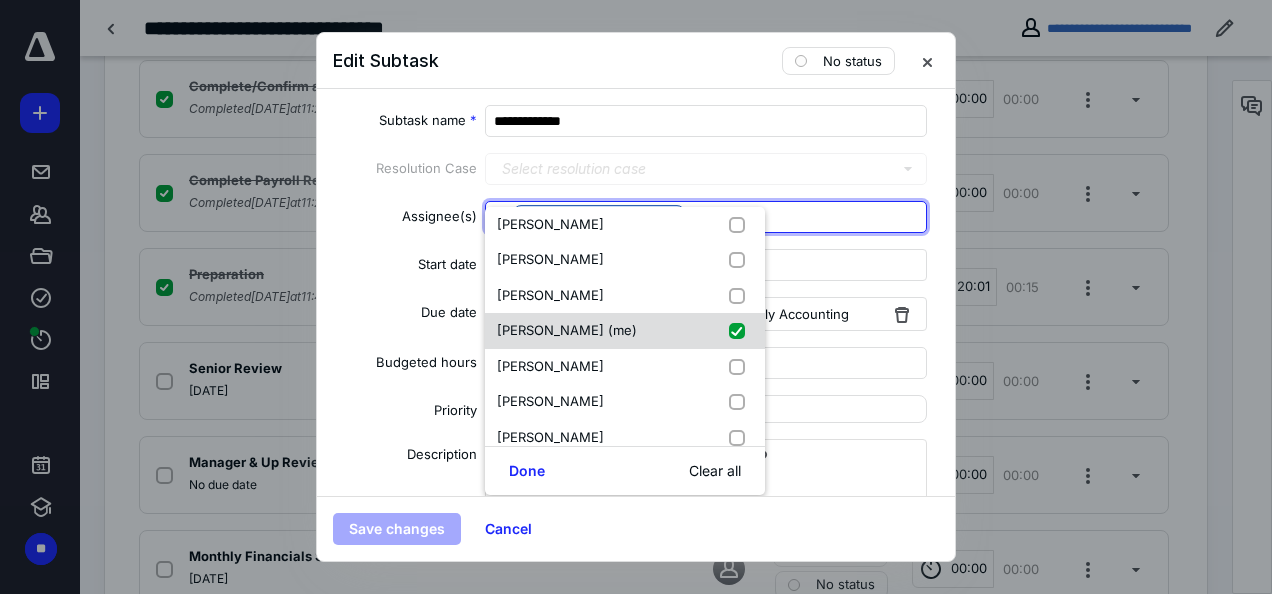 checkbox on "true" 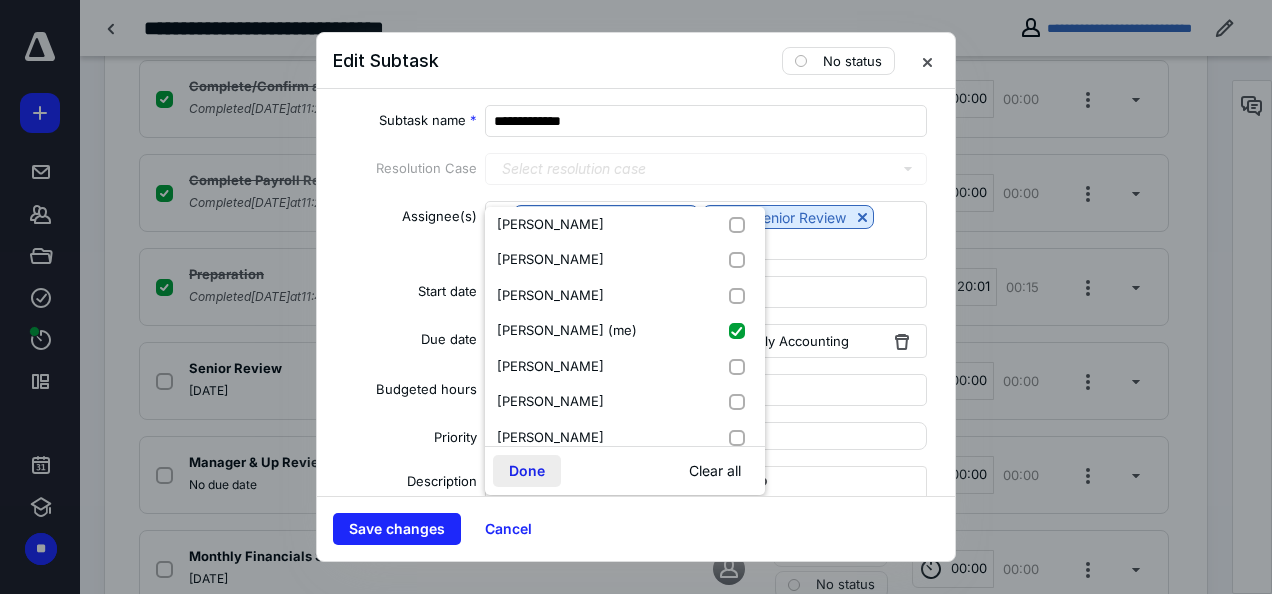 click on "Done" at bounding box center [527, 471] 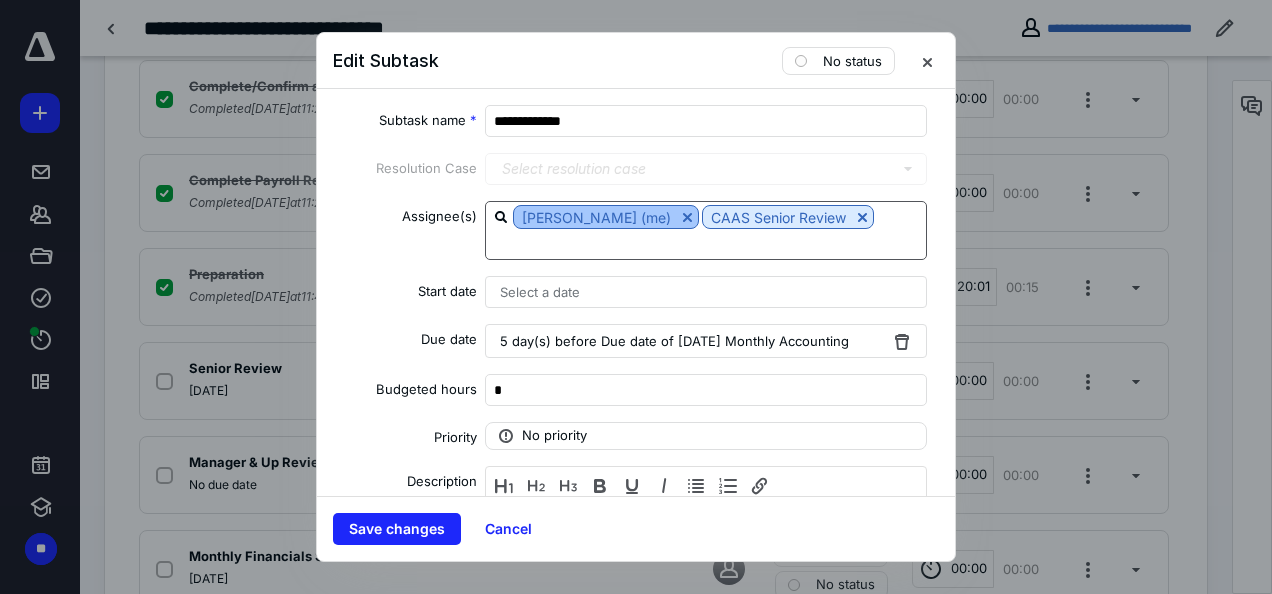 click at bounding box center [687, 217] 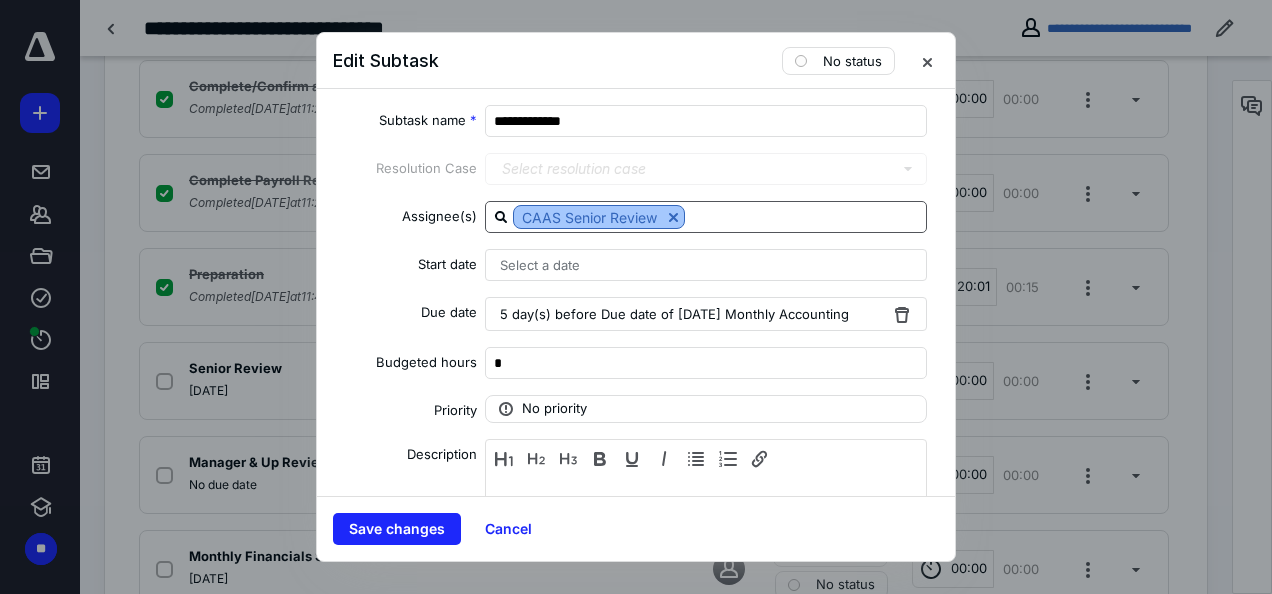 click at bounding box center (673, 217) 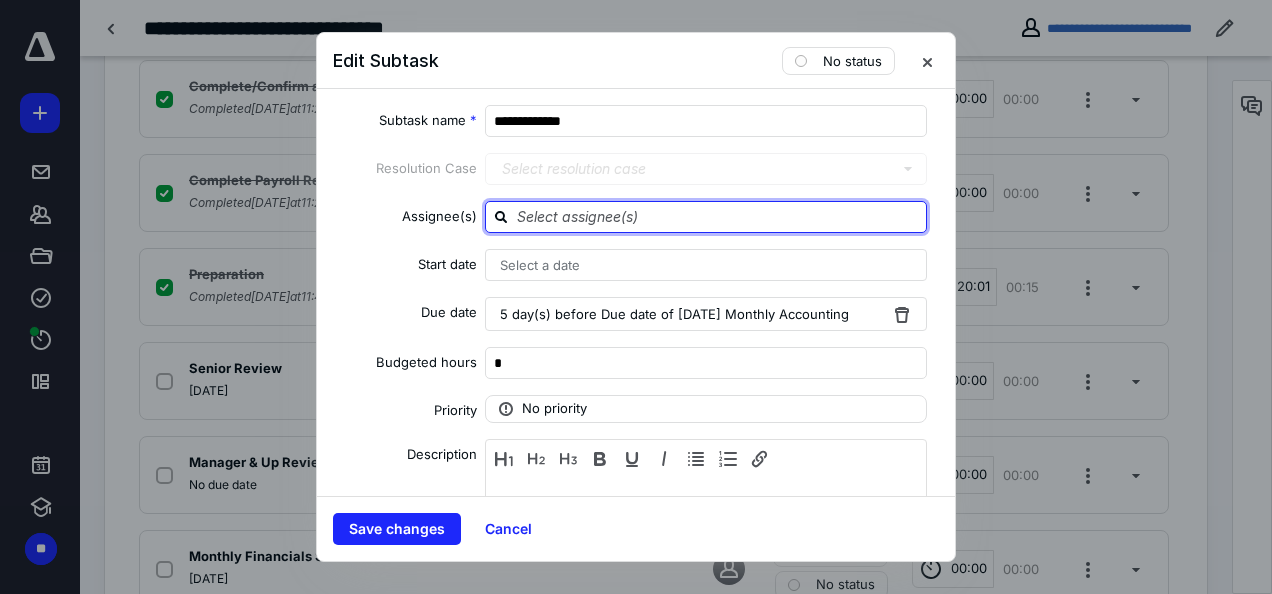 click at bounding box center (718, 216) 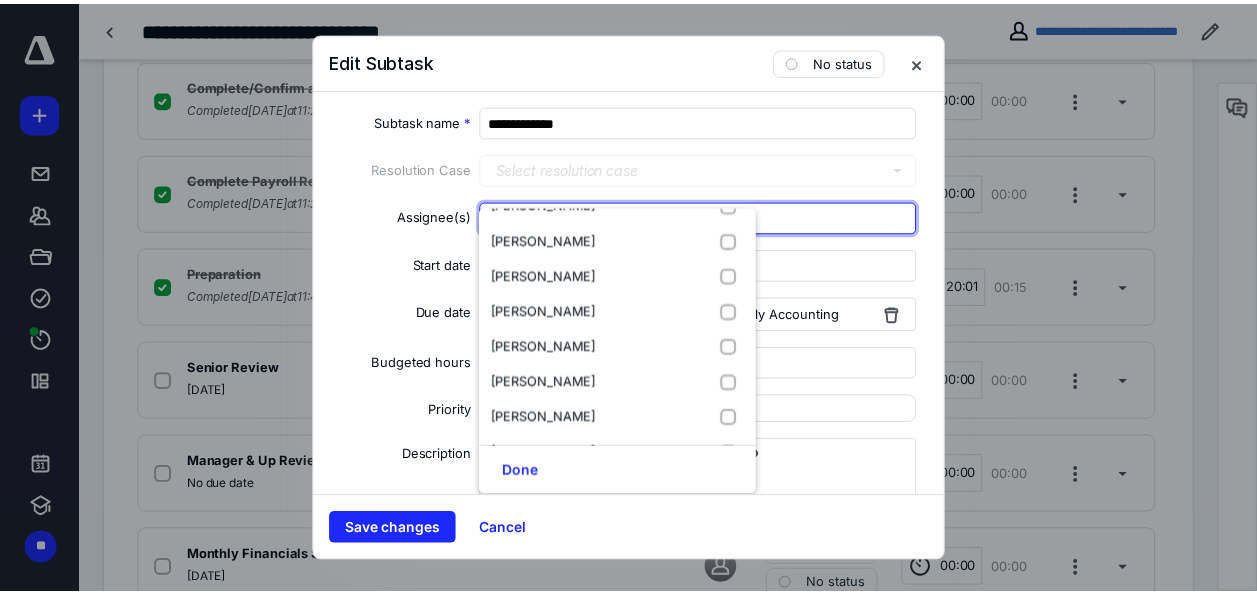 scroll, scrollTop: 1100, scrollLeft: 0, axis: vertical 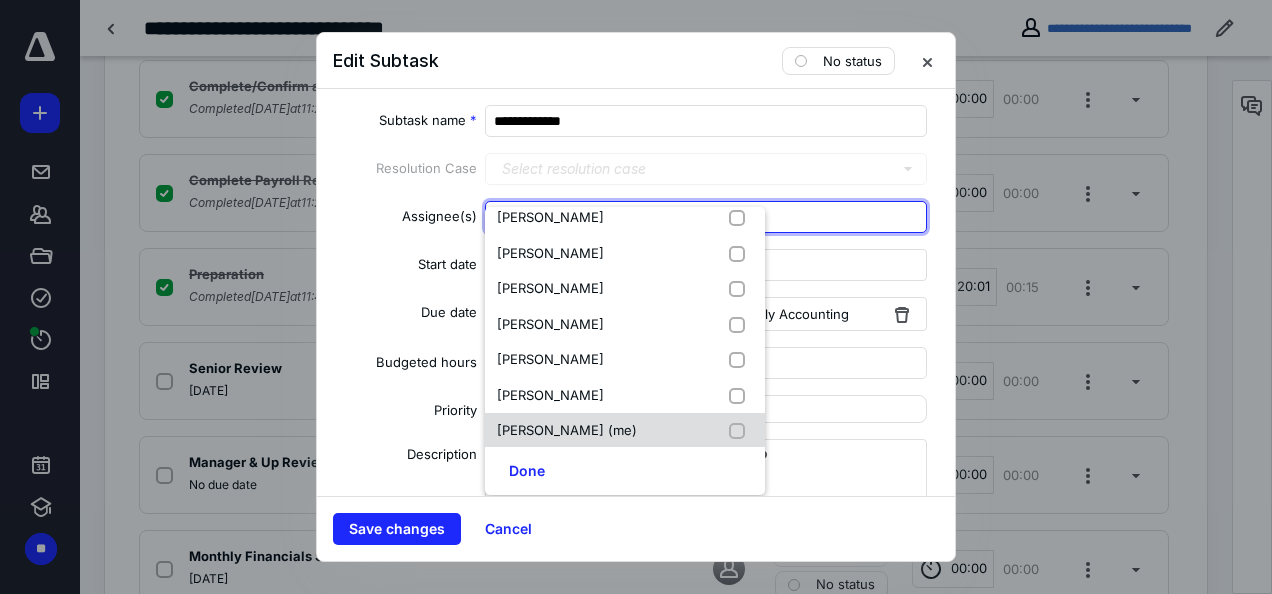 click on "Melissa Tocco (me)" at bounding box center [567, 431] 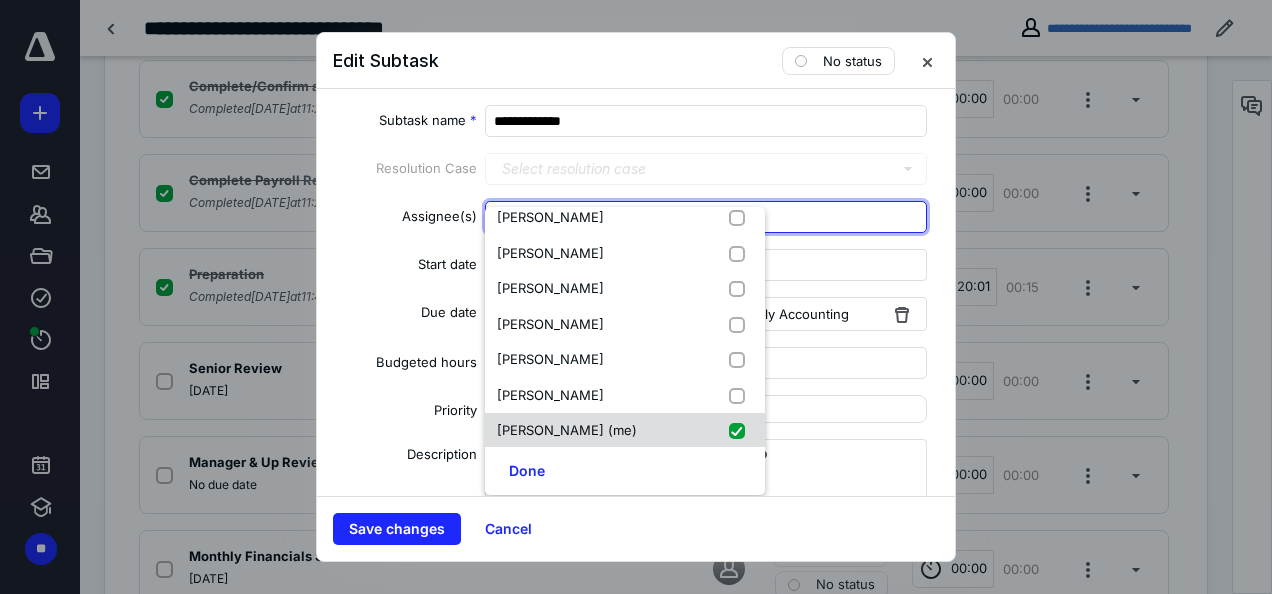 checkbox on "true" 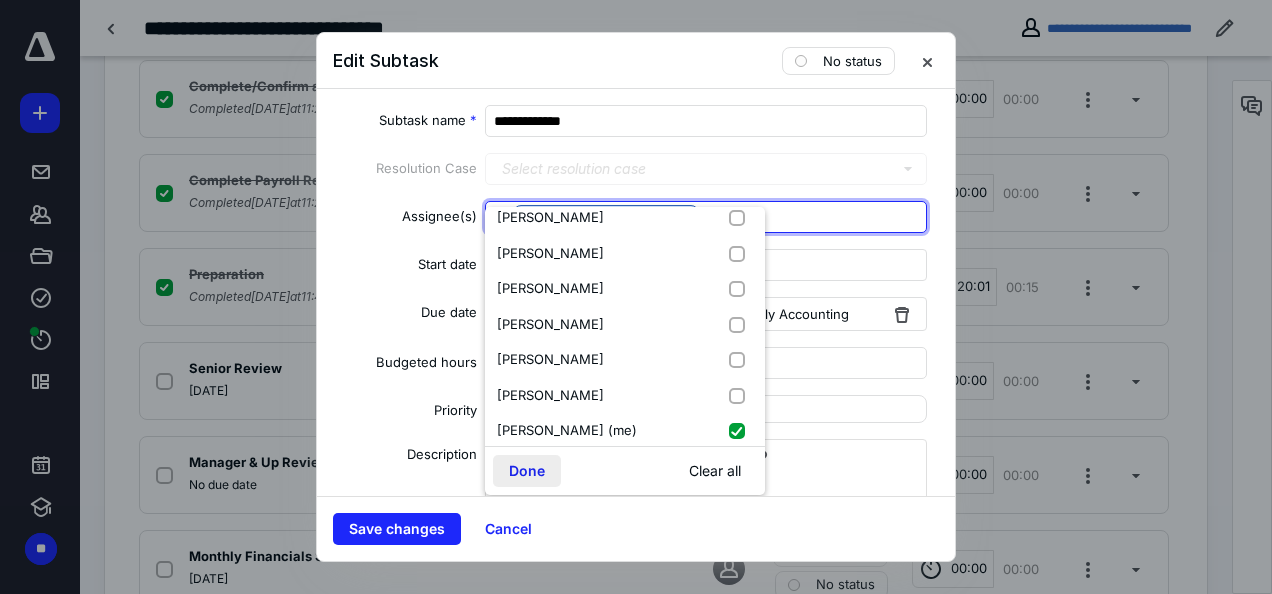 click on "Done" at bounding box center [527, 471] 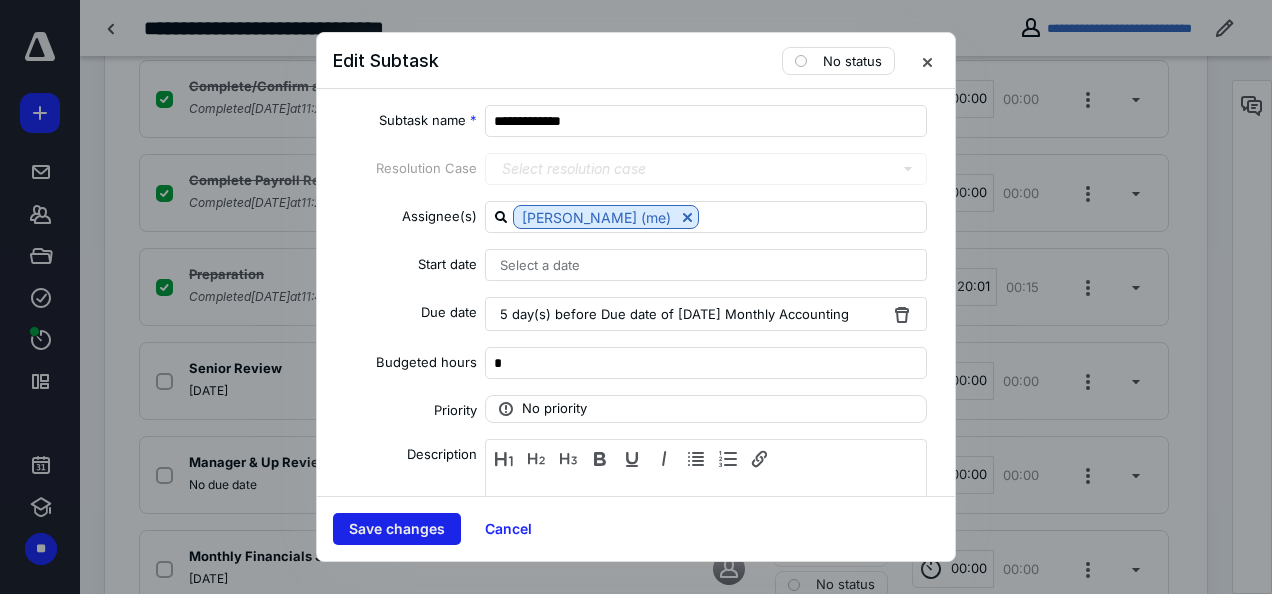 click on "Save changes" at bounding box center [397, 529] 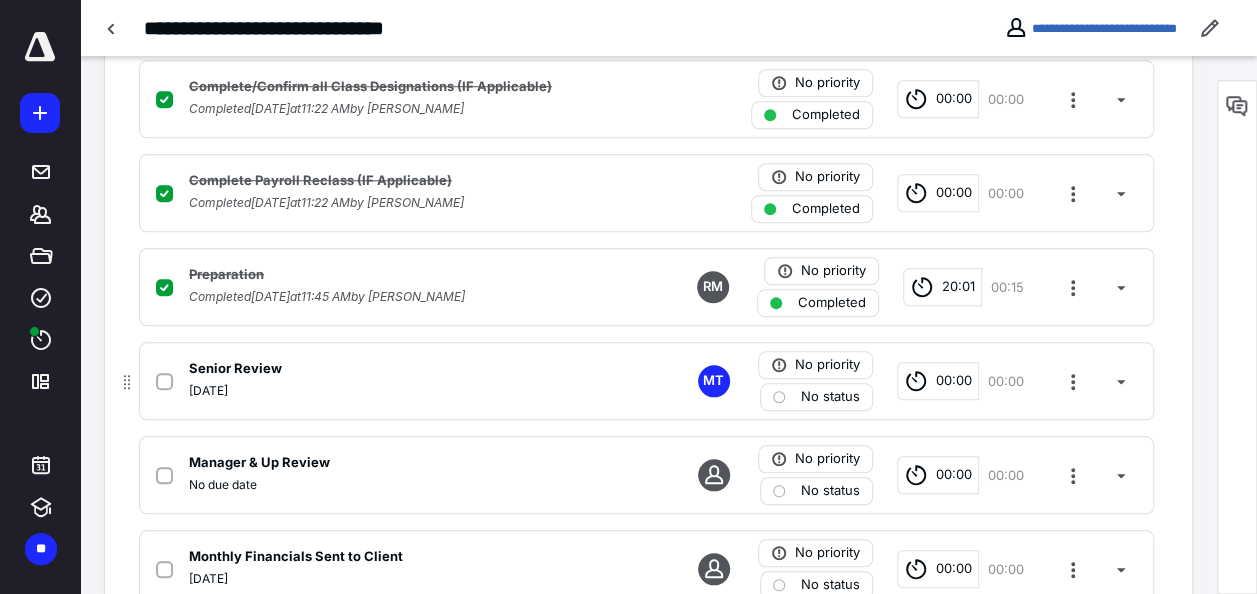 click on "No status" at bounding box center (830, 397) 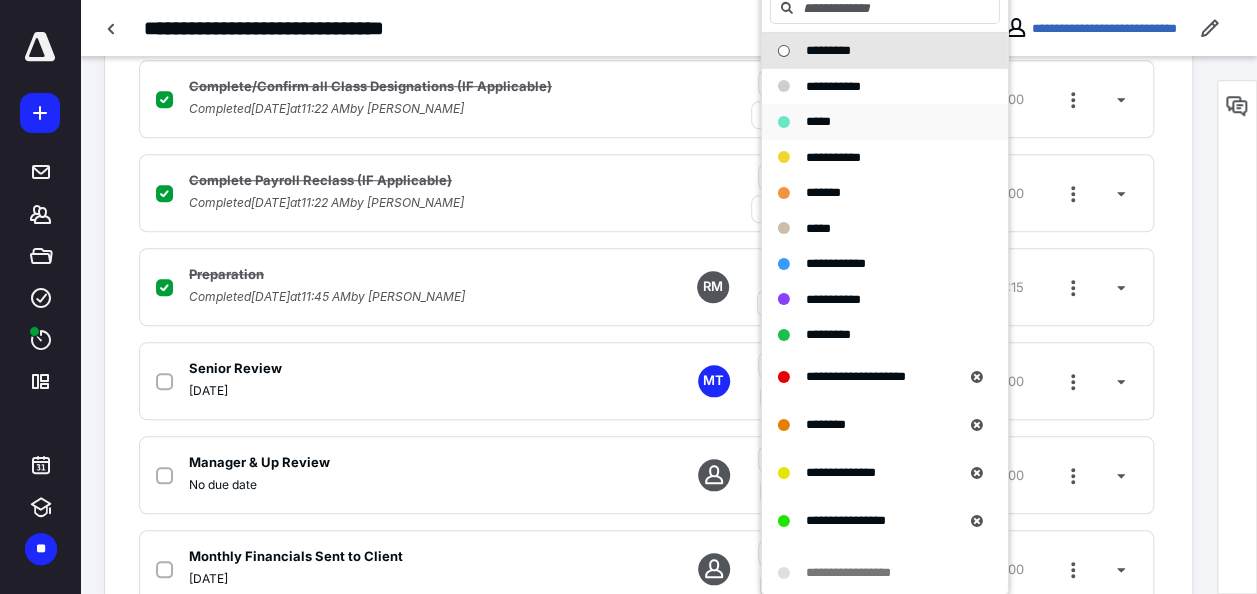 click on "*****" at bounding box center [818, 121] 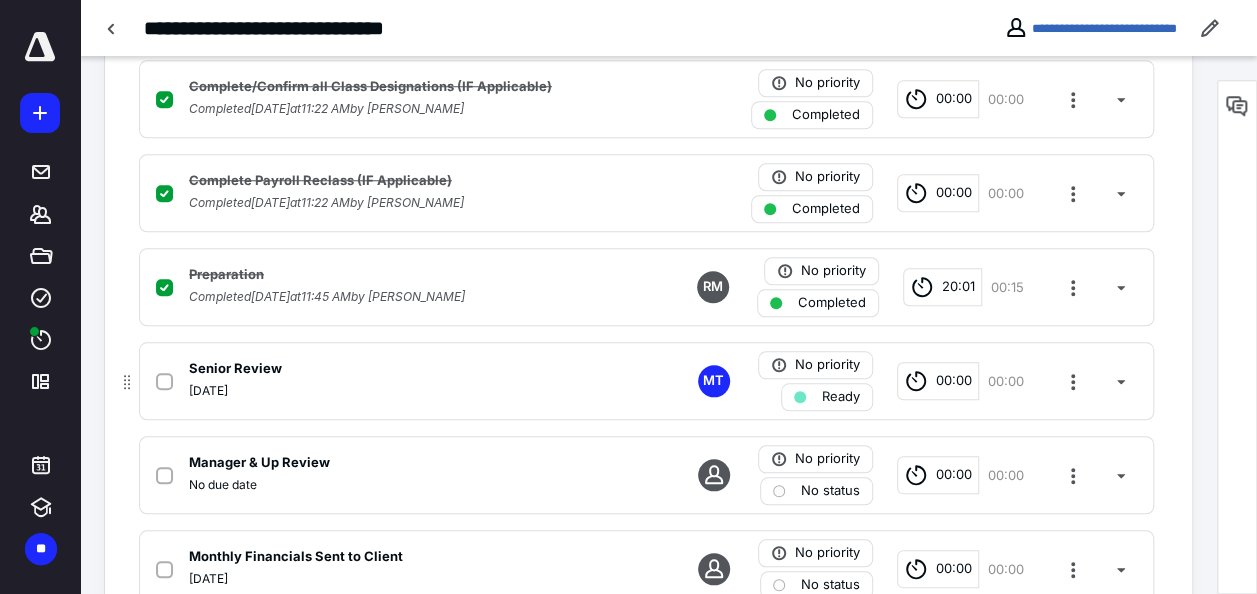 click on "Ready" at bounding box center [841, 397] 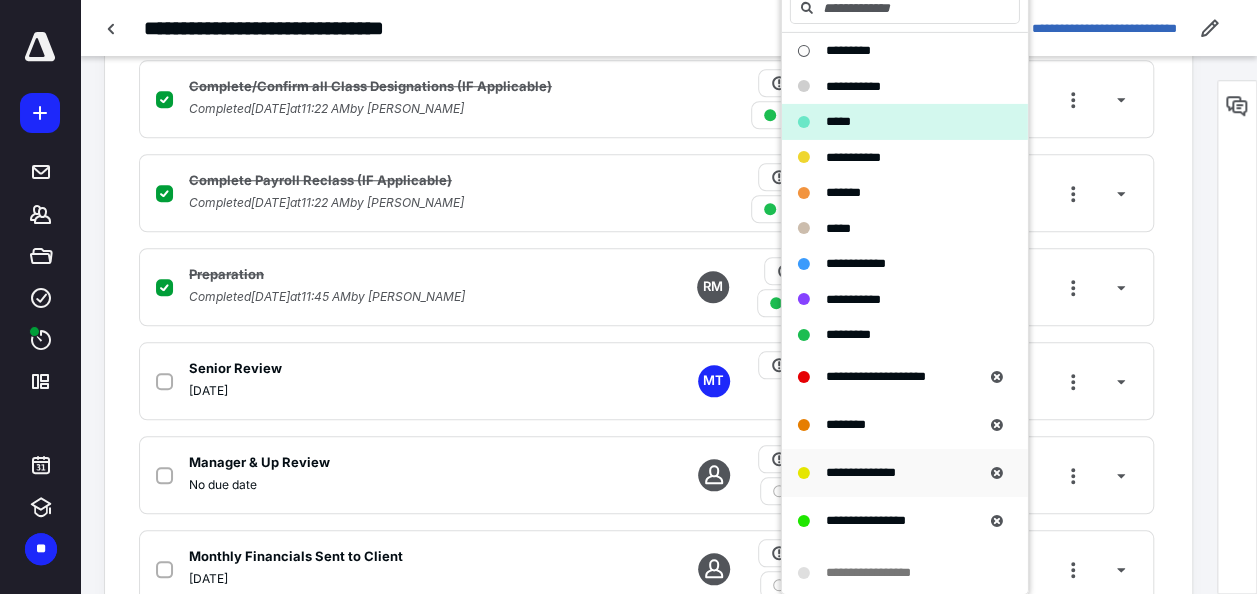 click on "**********" at bounding box center [861, 471] 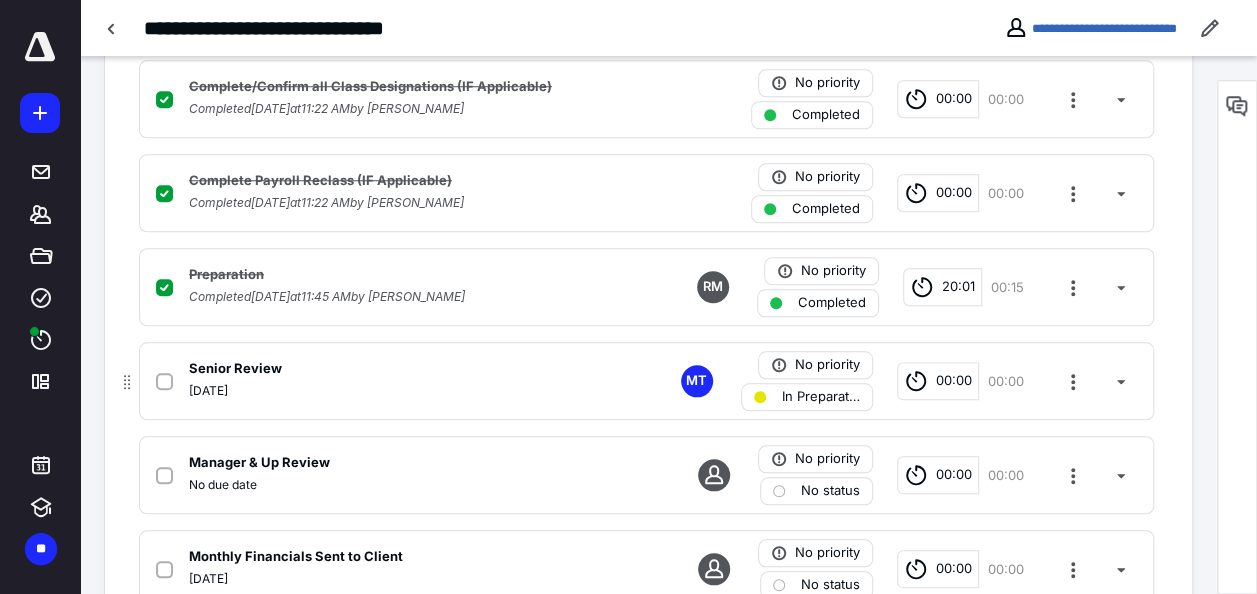 click on "00:00" at bounding box center [954, 381] 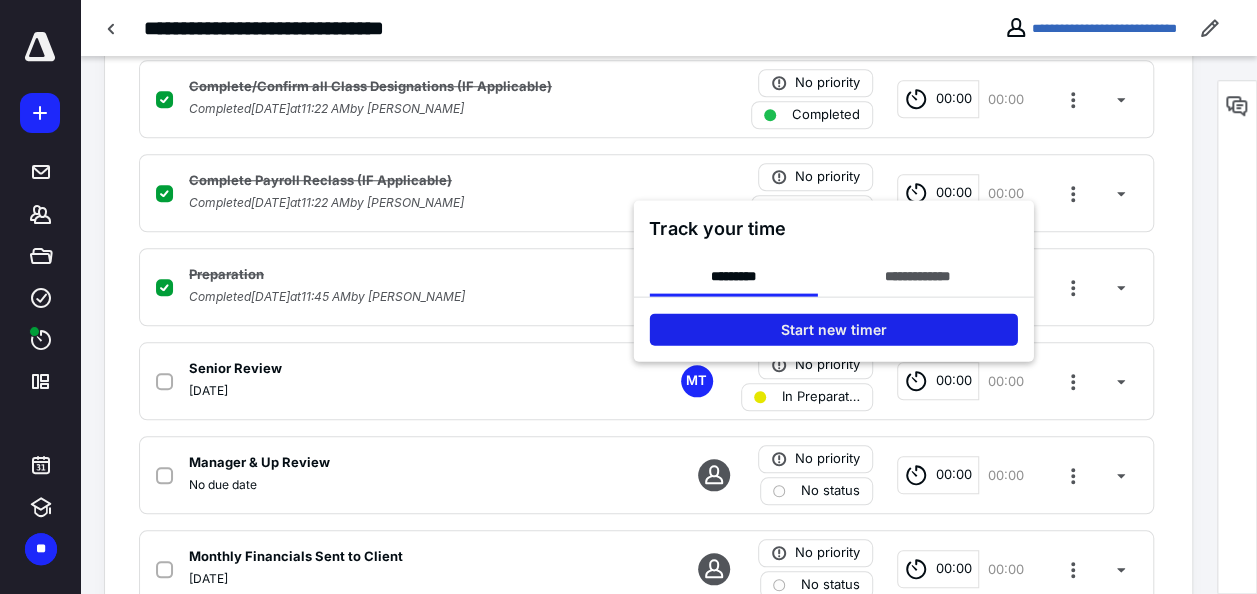 click on "Start new timer" at bounding box center (833, 330) 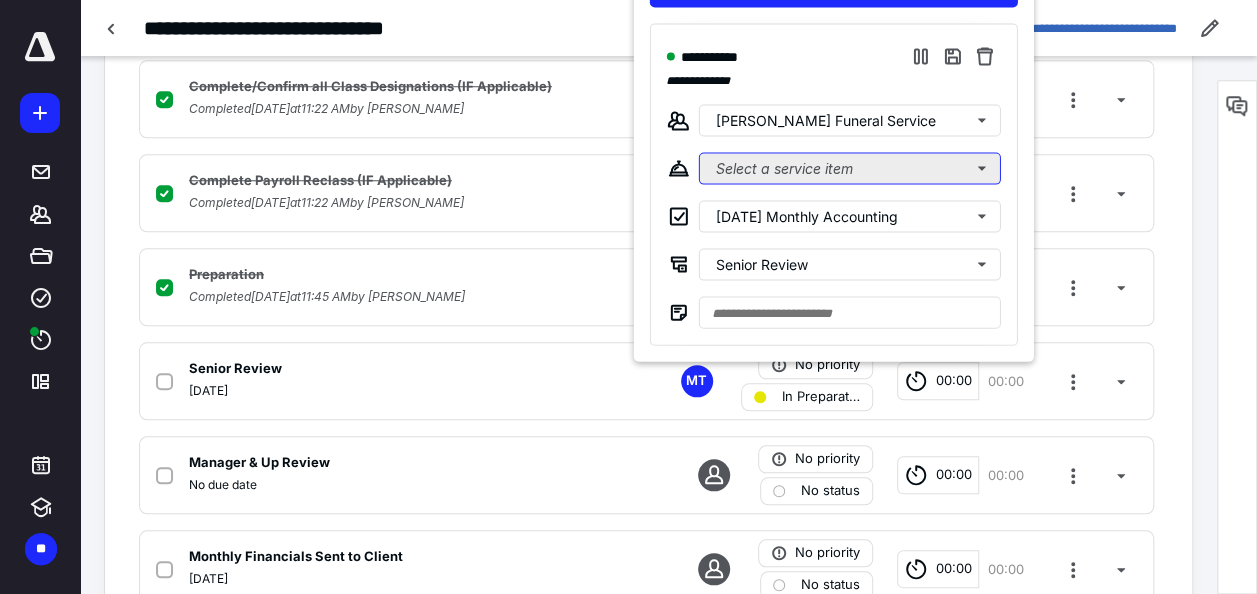 click on "Select a service item" at bounding box center (849, 169) 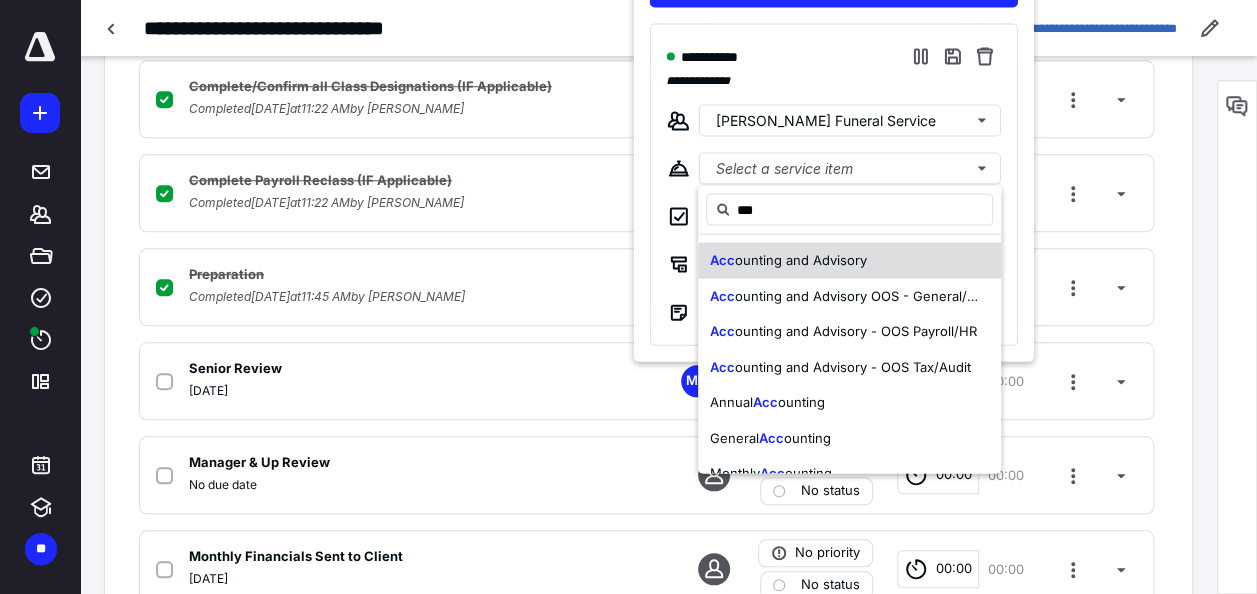 click on "ounting and Advisory" at bounding box center (801, 259) 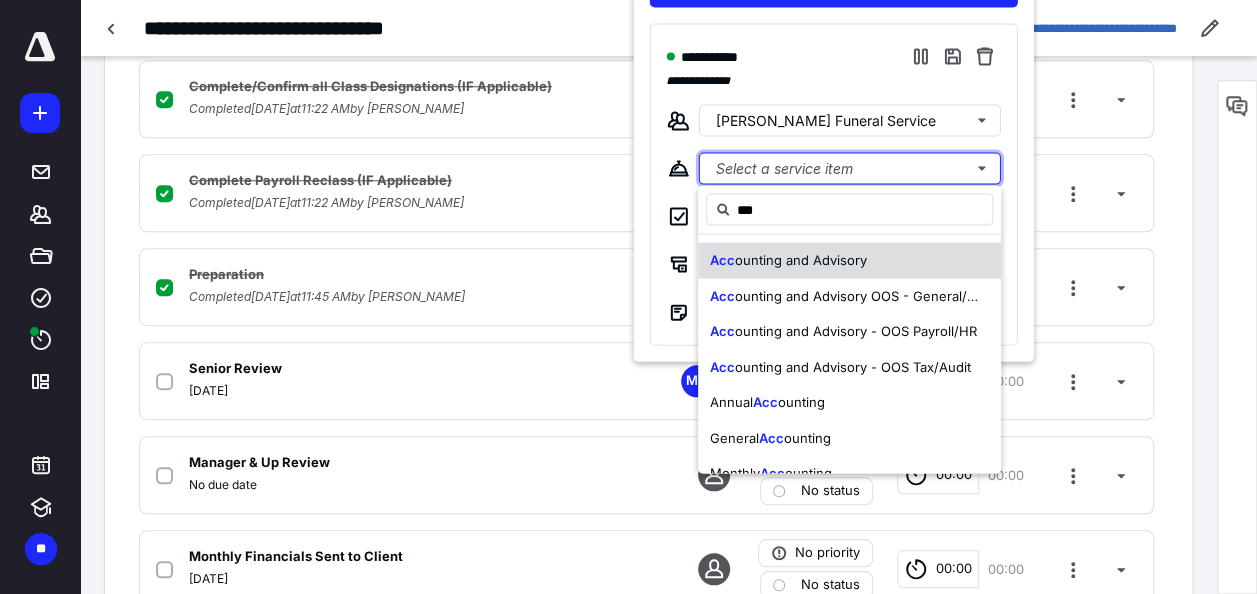 type 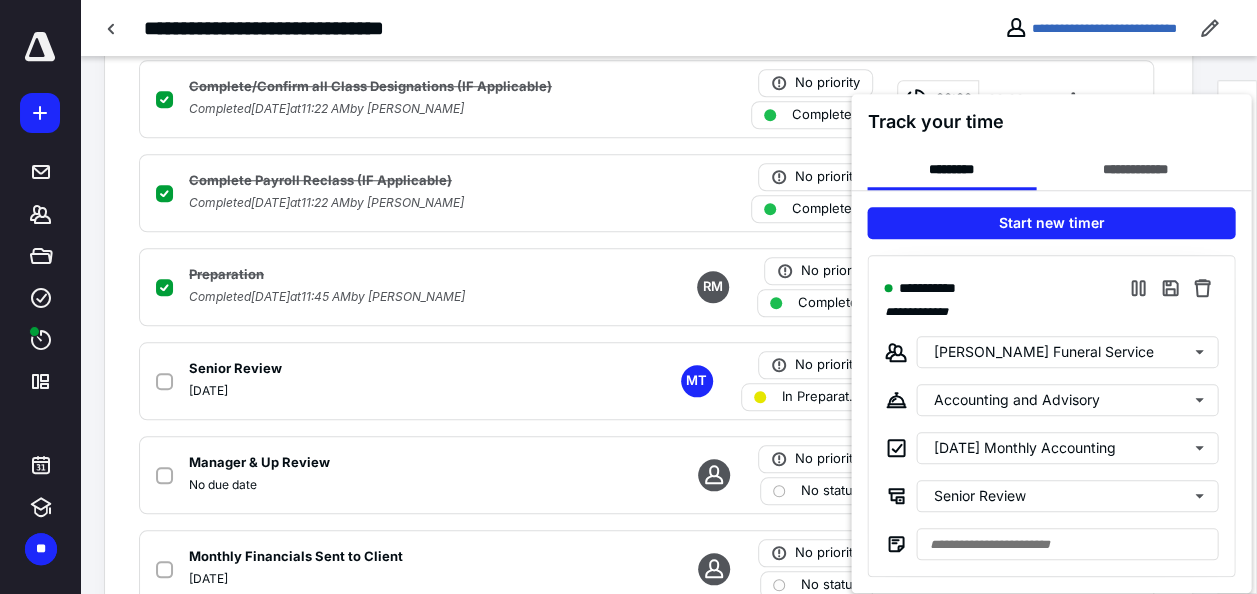 click at bounding box center (628, 297) 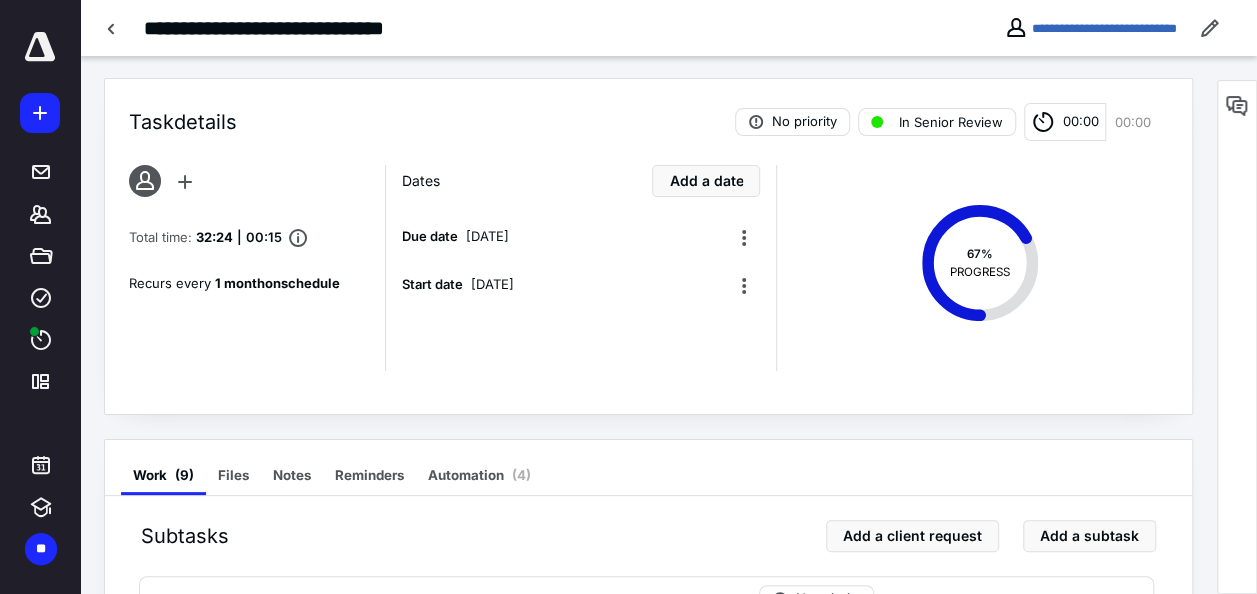 scroll, scrollTop: 0, scrollLeft: 0, axis: both 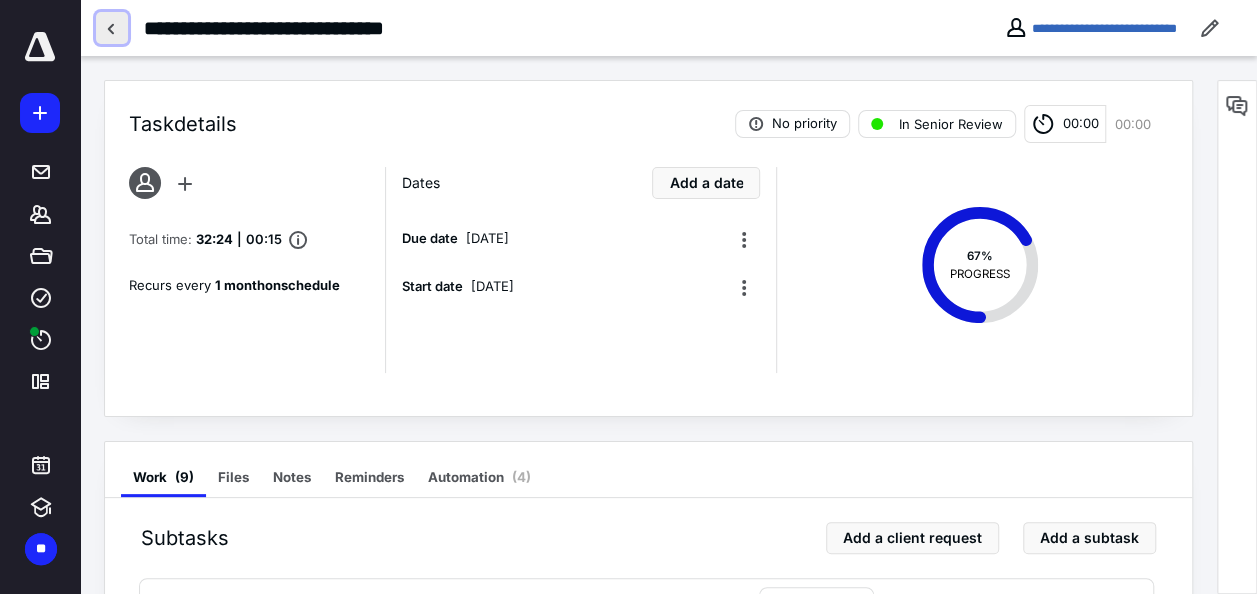 click at bounding box center (112, 28) 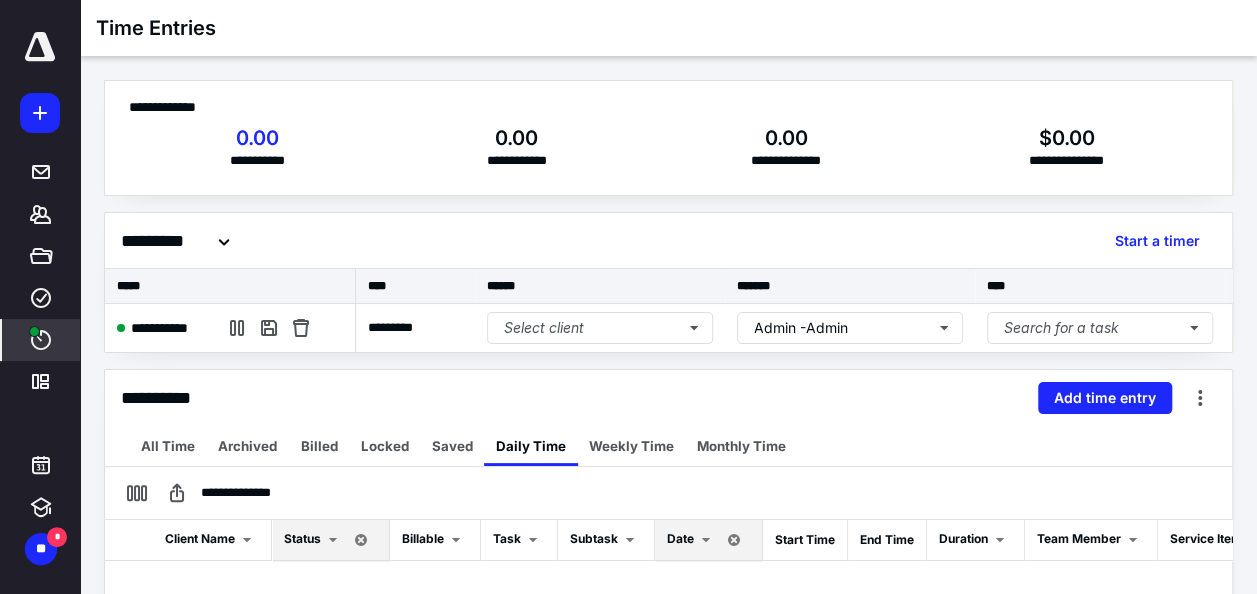 scroll, scrollTop: 0, scrollLeft: 0, axis: both 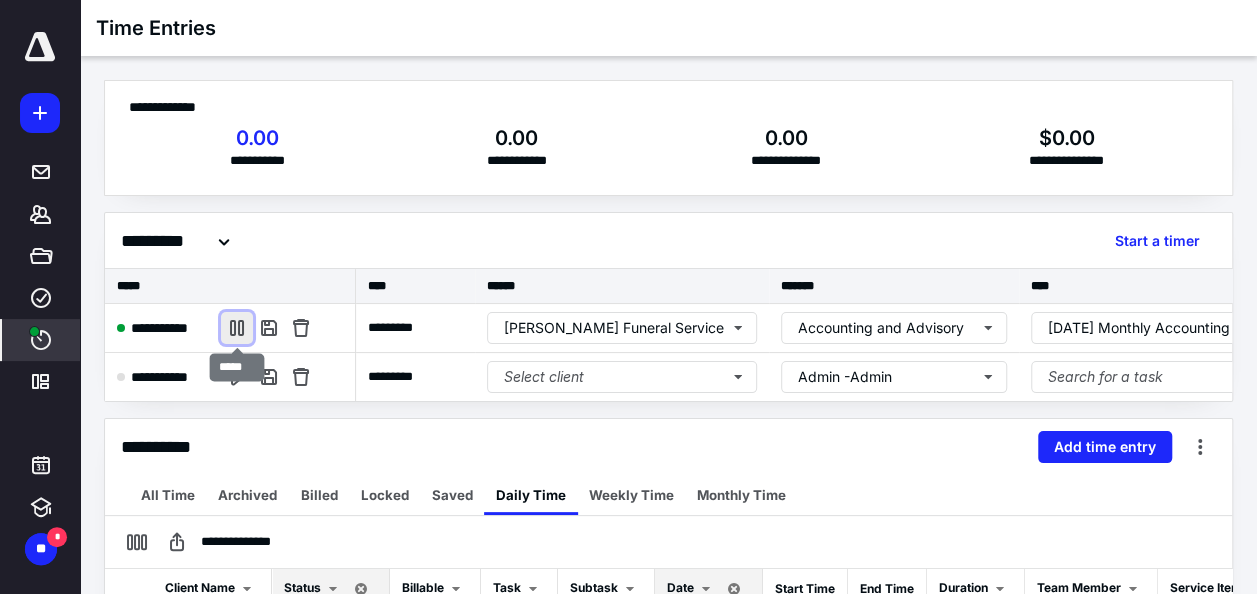 click at bounding box center (237, 328) 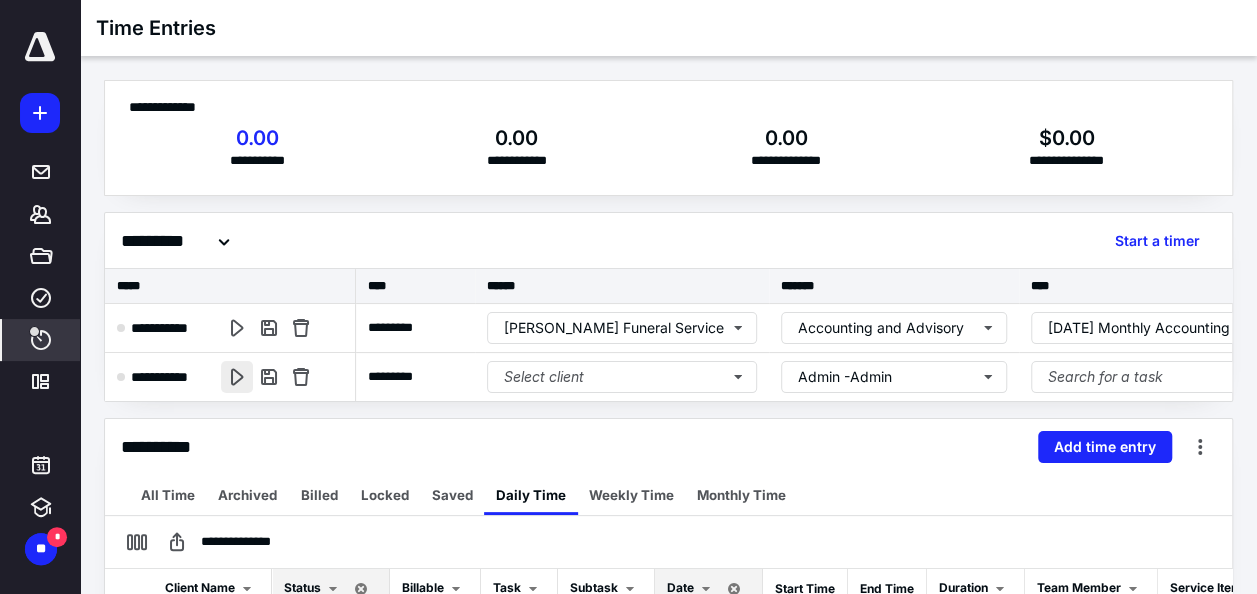 click at bounding box center [237, 377] 